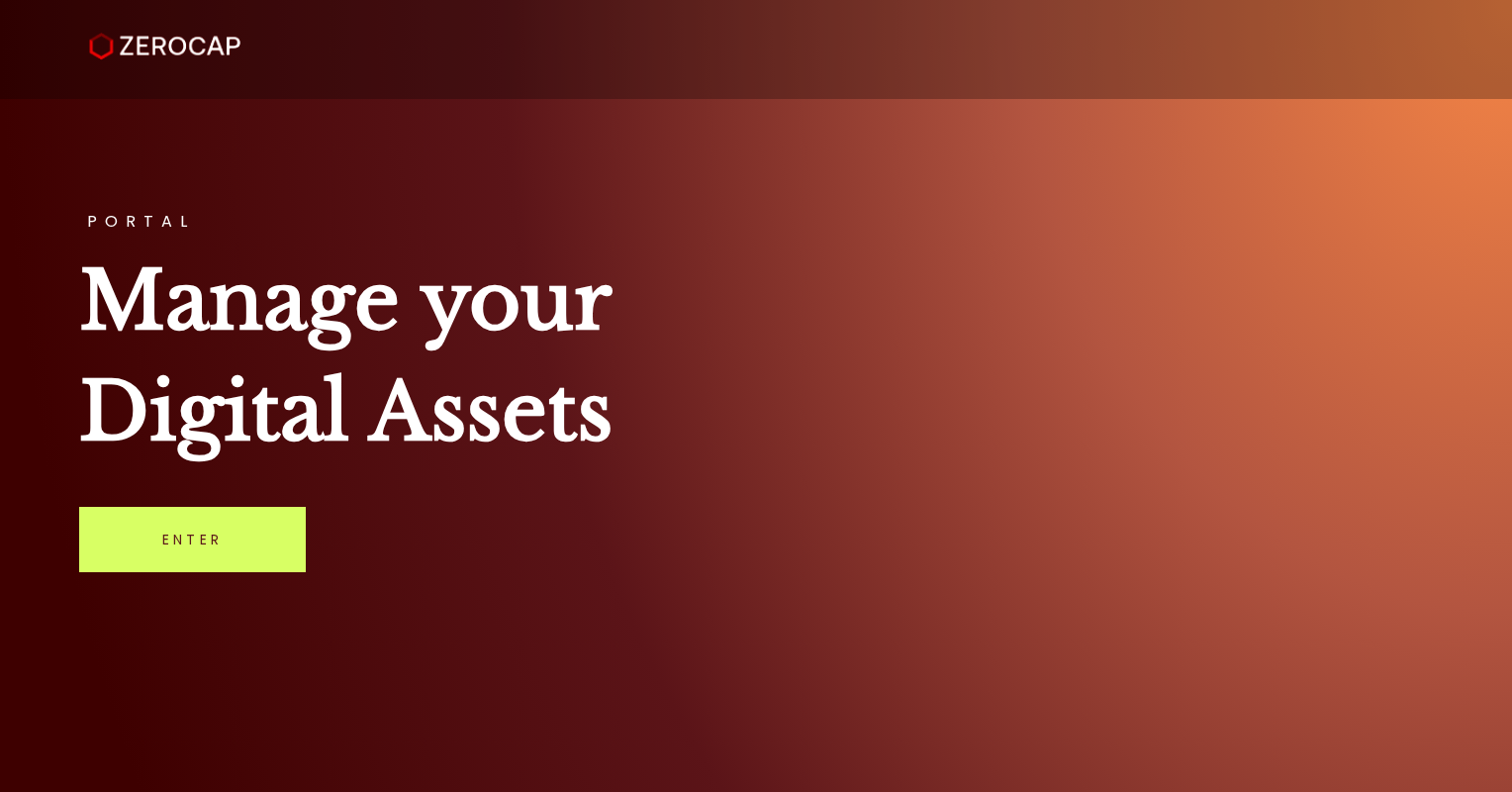 scroll, scrollTop: 0, scrollLeft: 0, axis: both 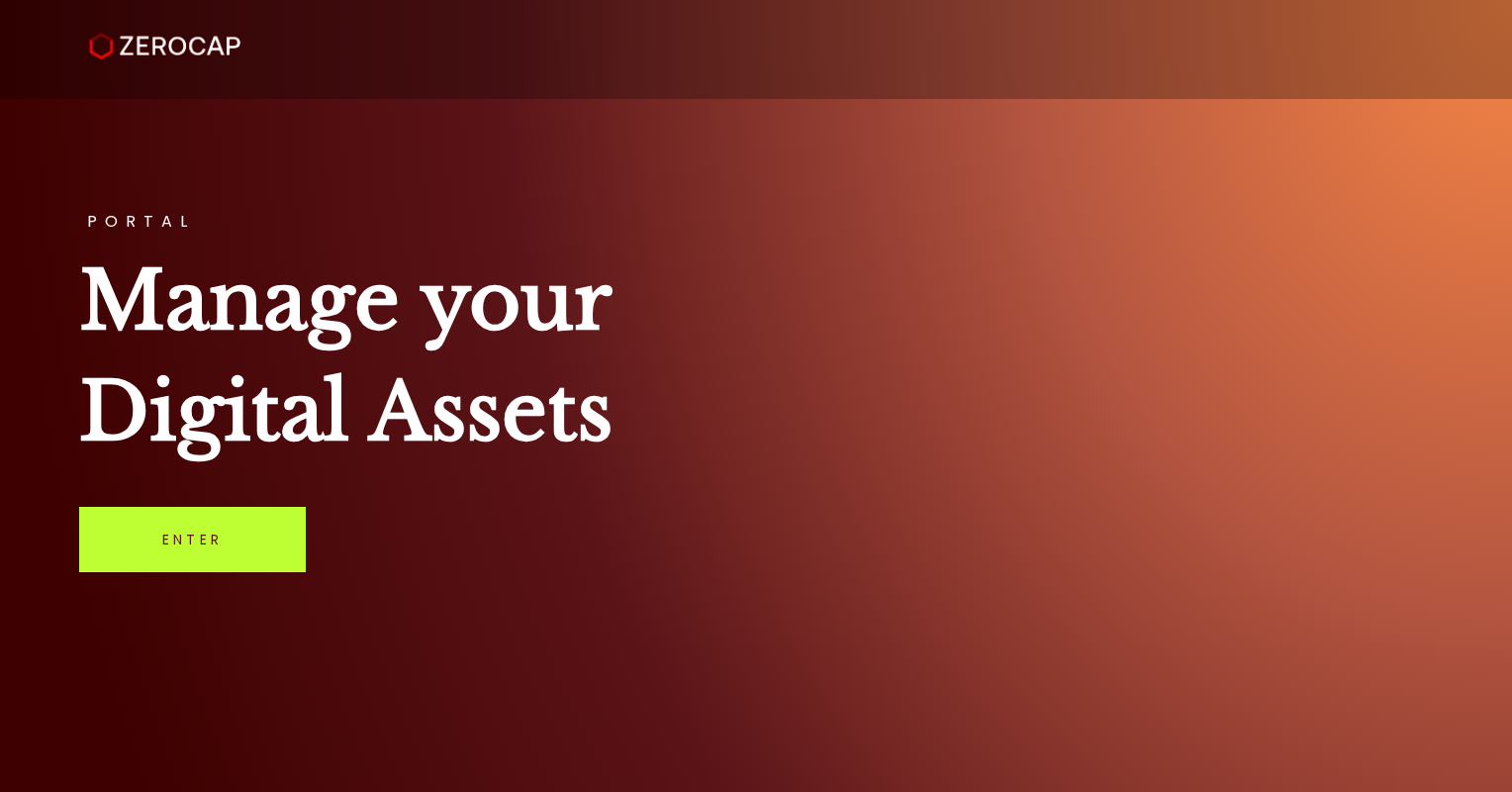 click on "Enter" at bounding box center [192, 540] 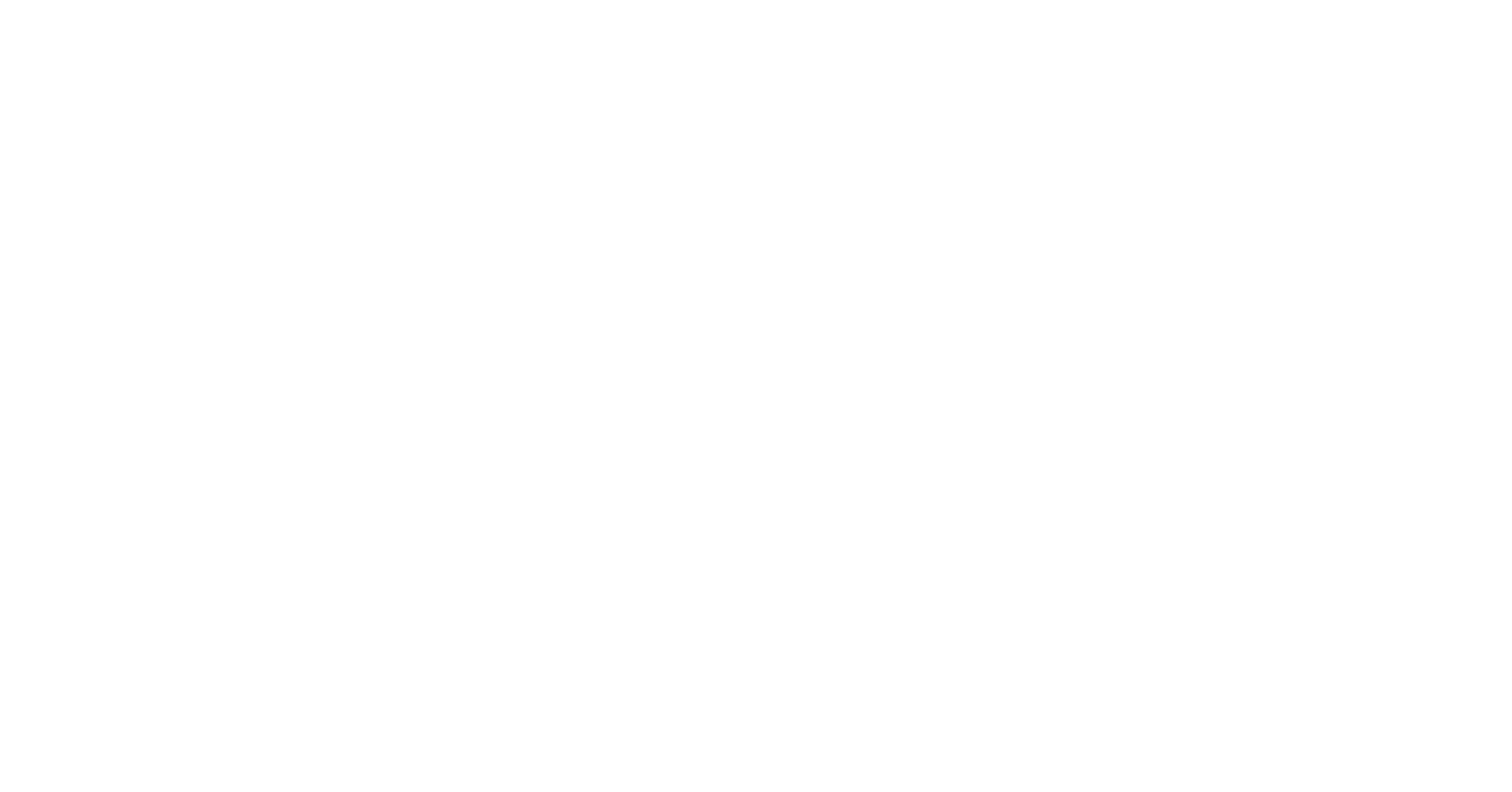scroll, scrollTop: 0, scrollLeft: 0, axis: both 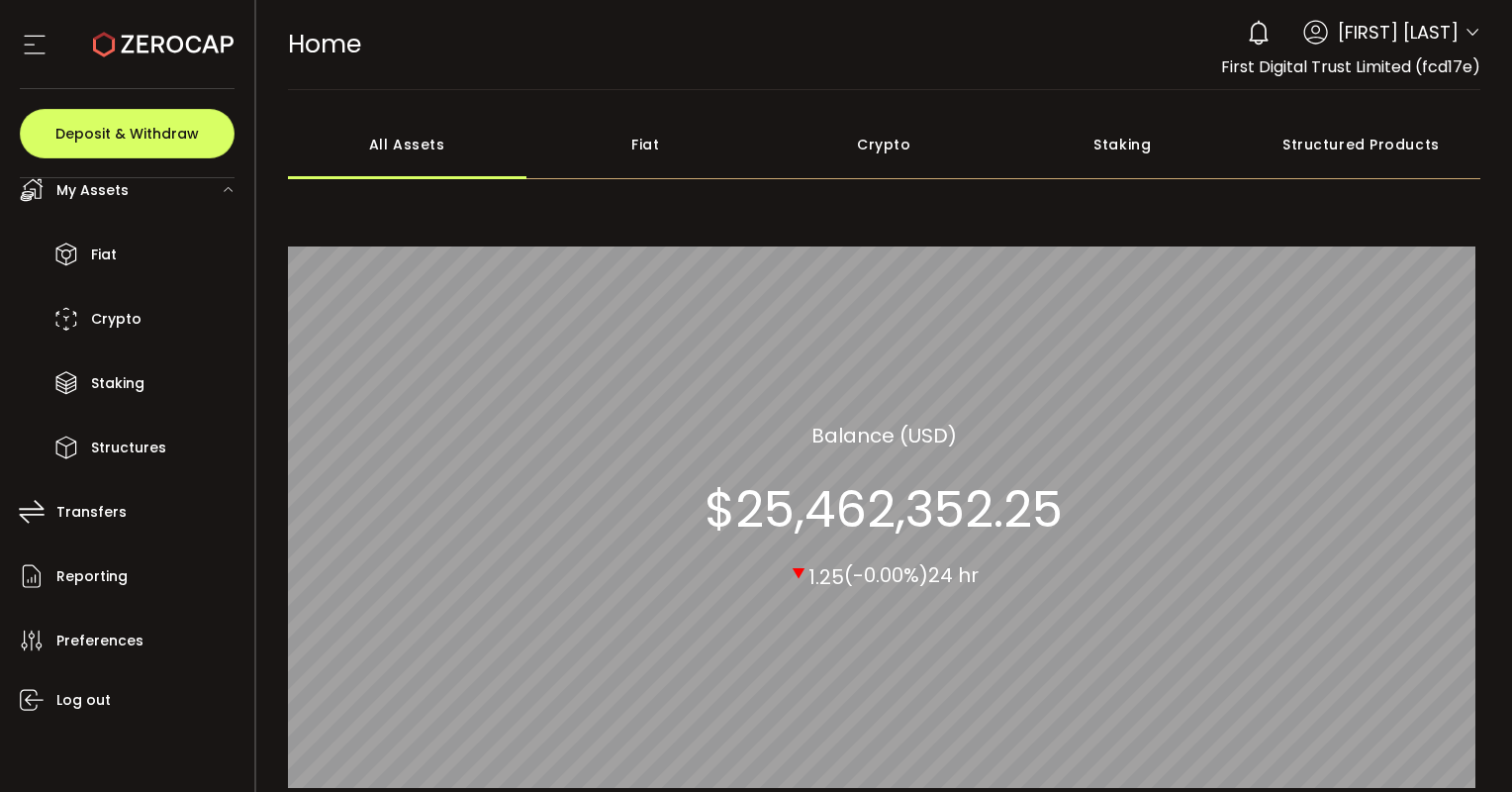 click on "$25,462,352.25" at bounding box center [884, 509] 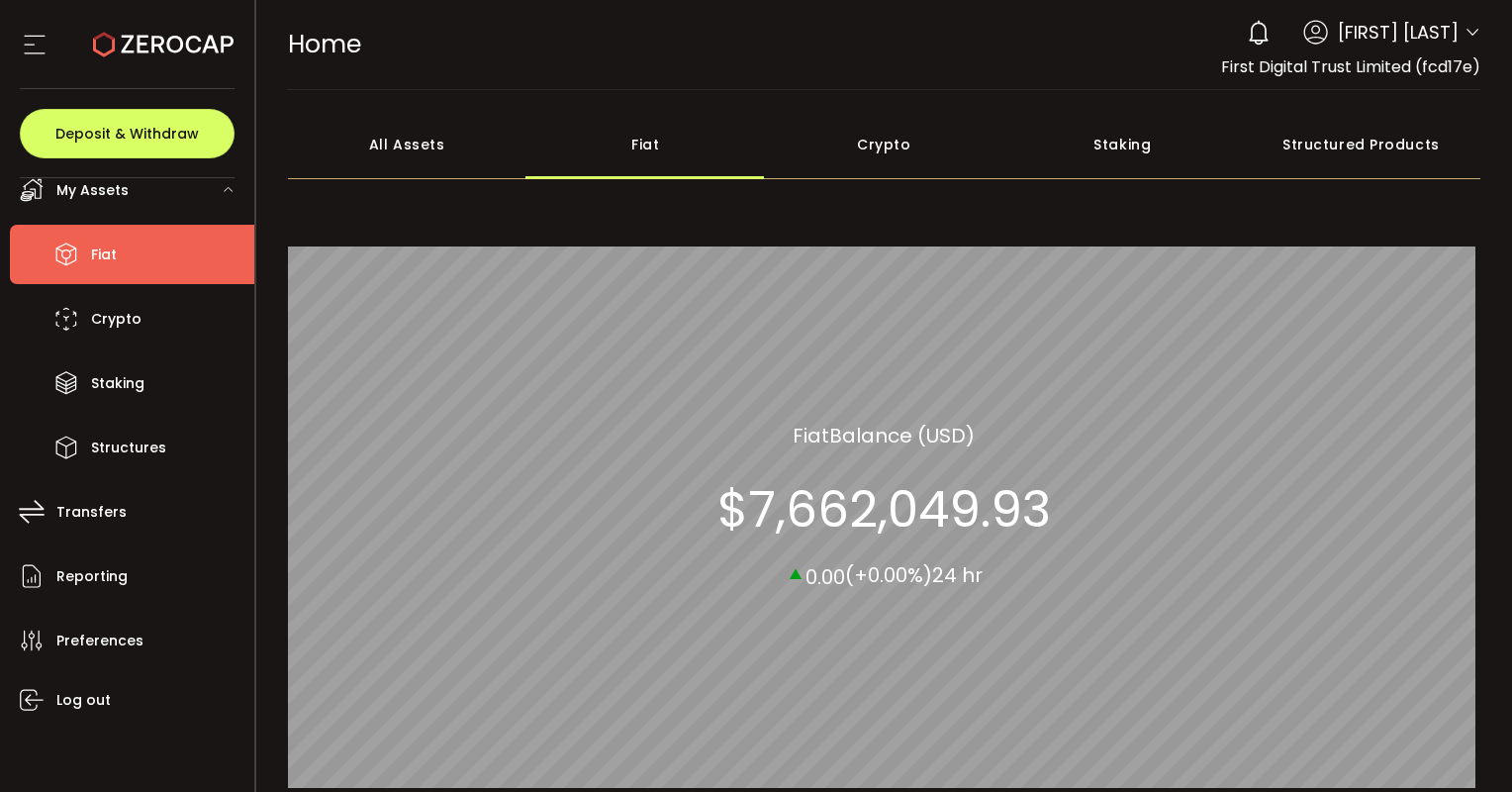 click on "Fiat" at bounding box center [104, 254] 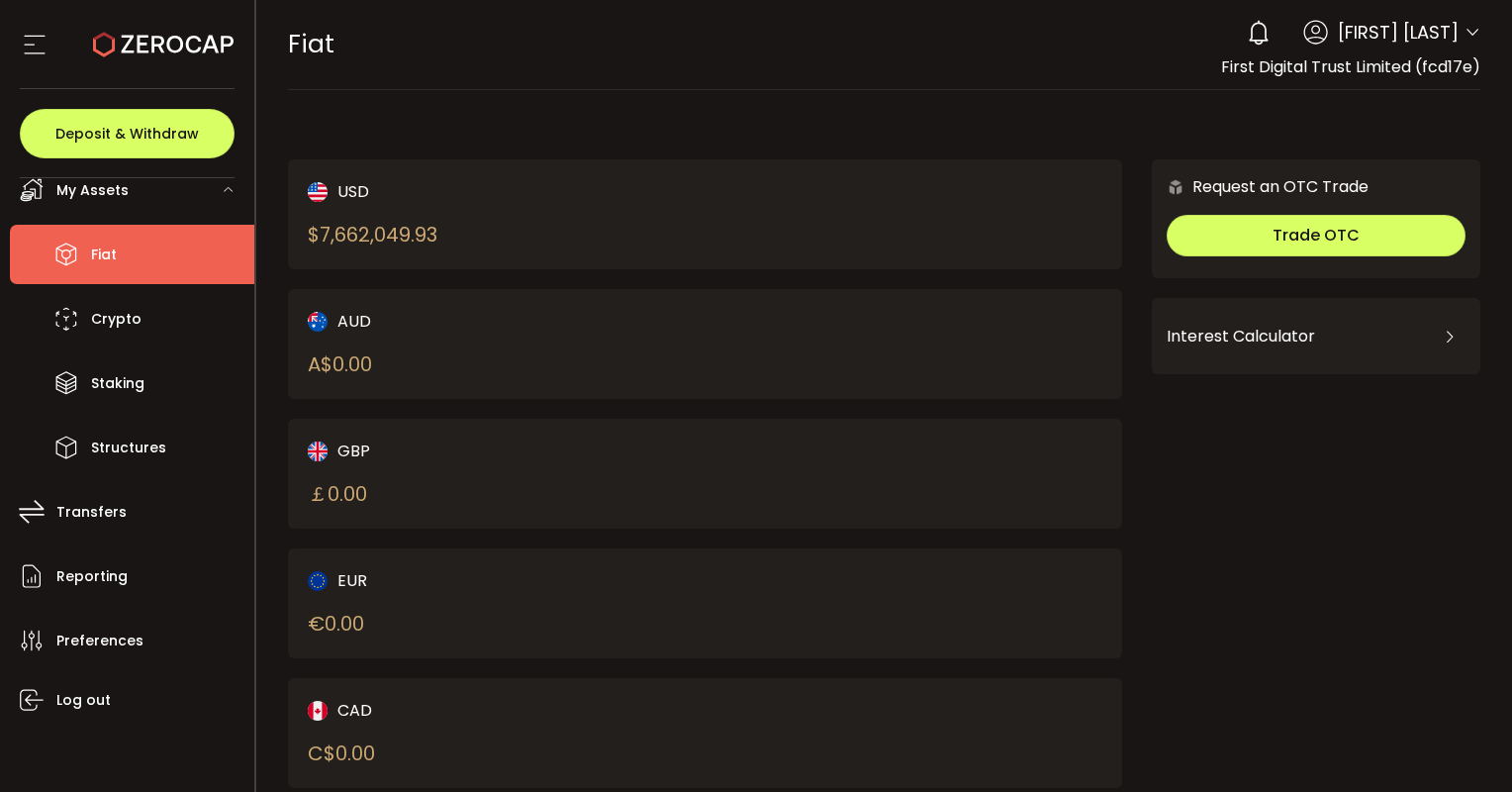 click on "USD
$
7,662,049.93" at bounding box center [487, 214] 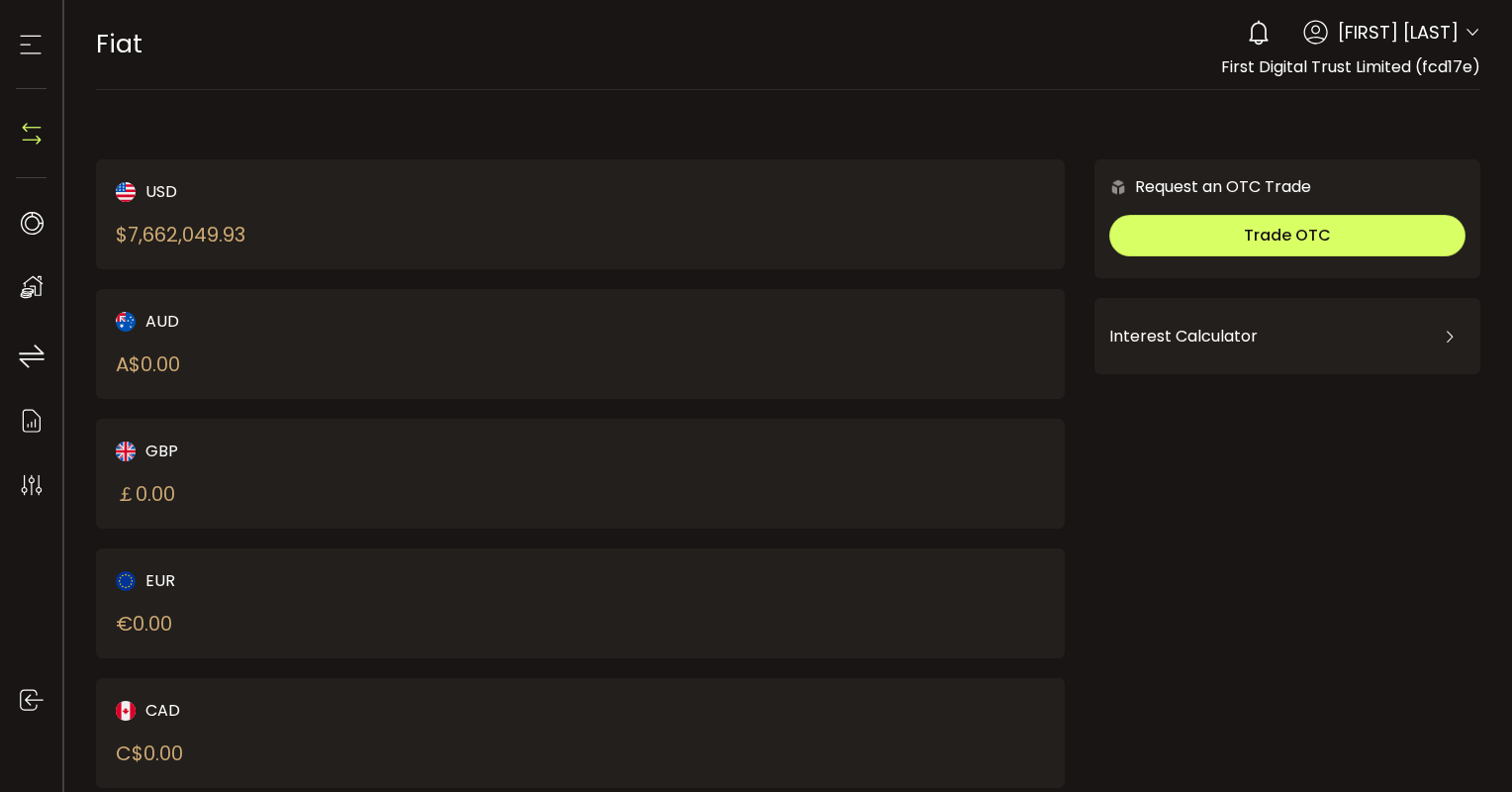 click 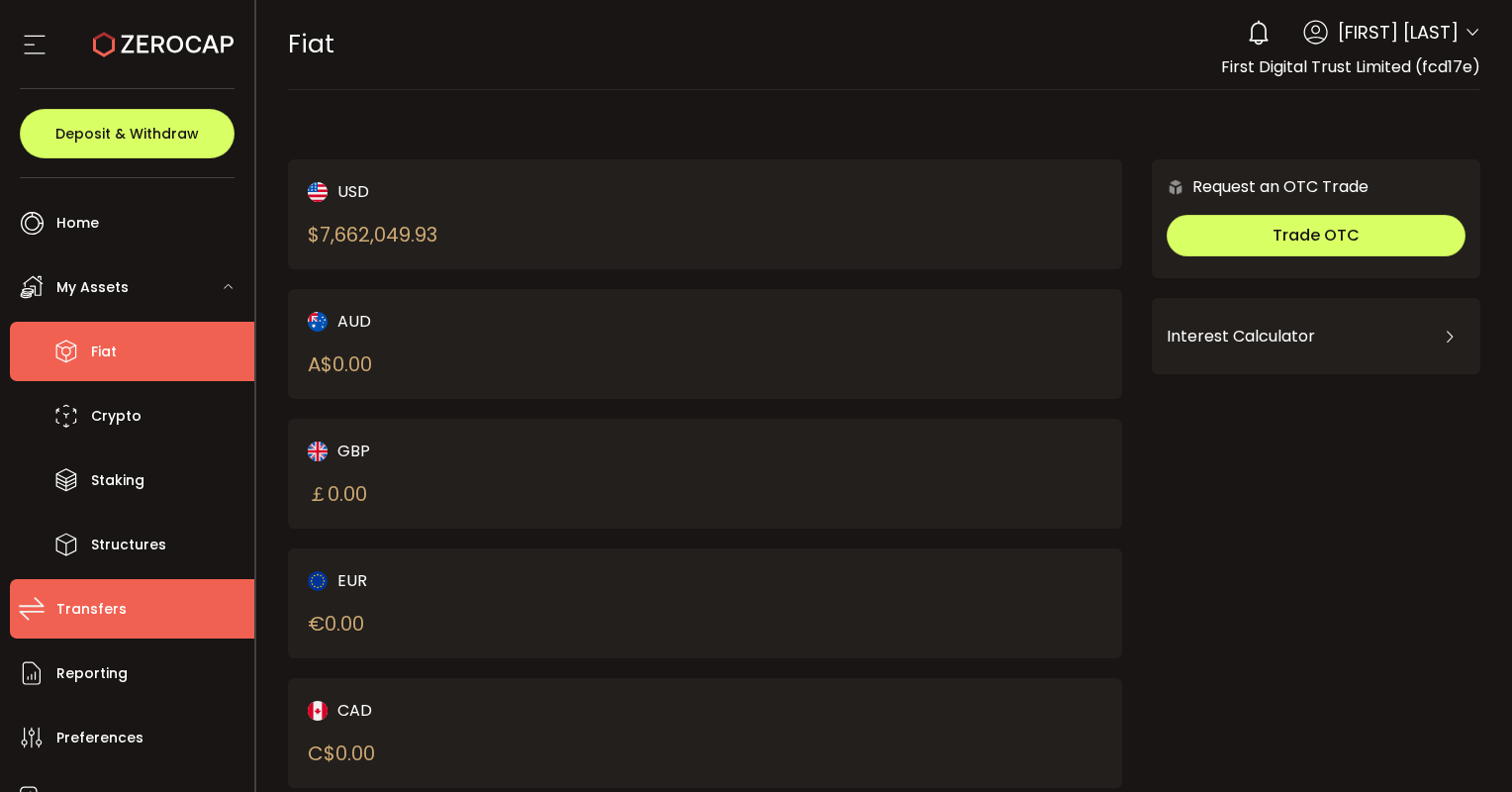 click on "Transfers" at bounding box center (91, 609) 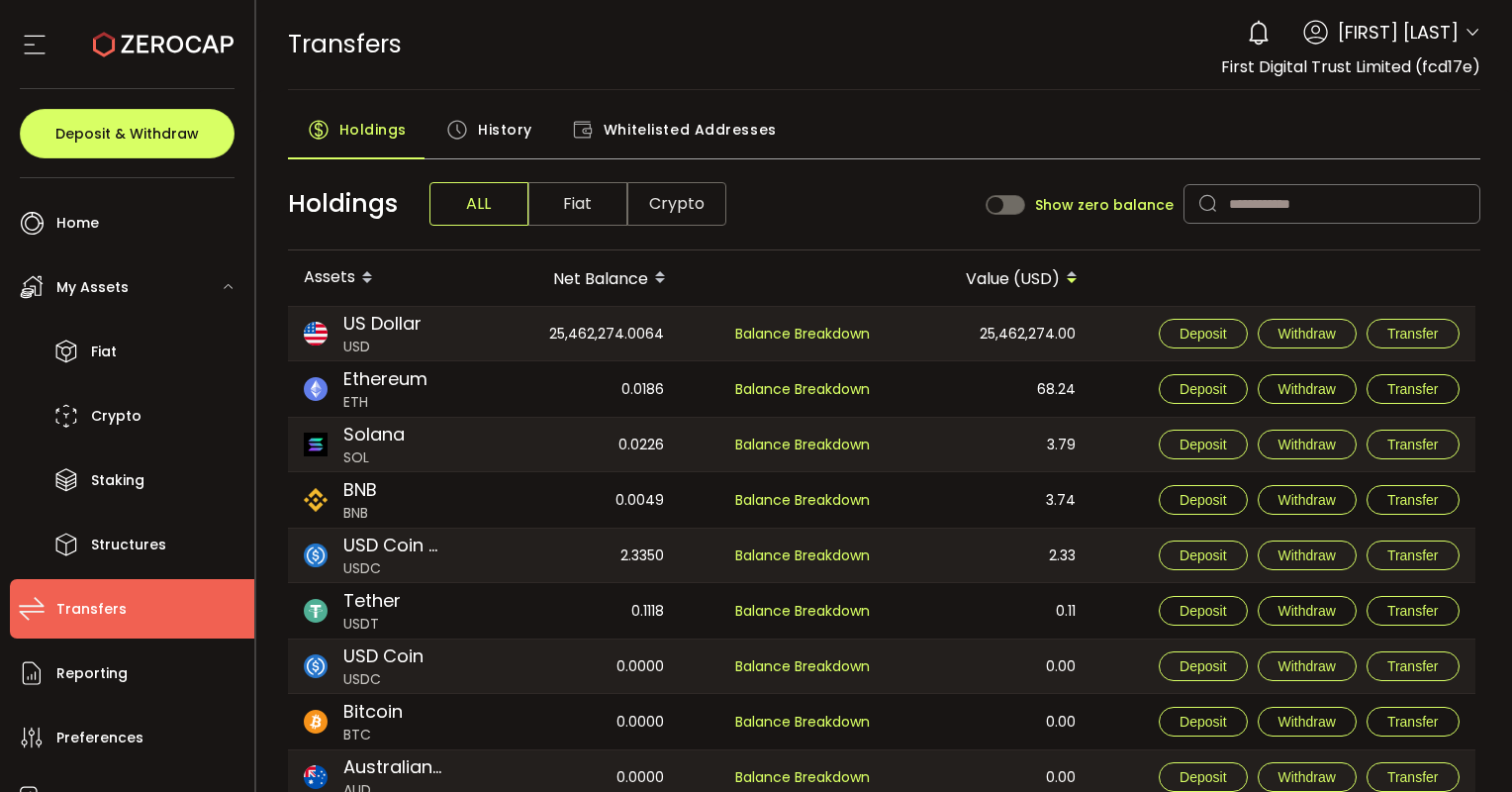 click on "History" at bounding box center (505, 130) 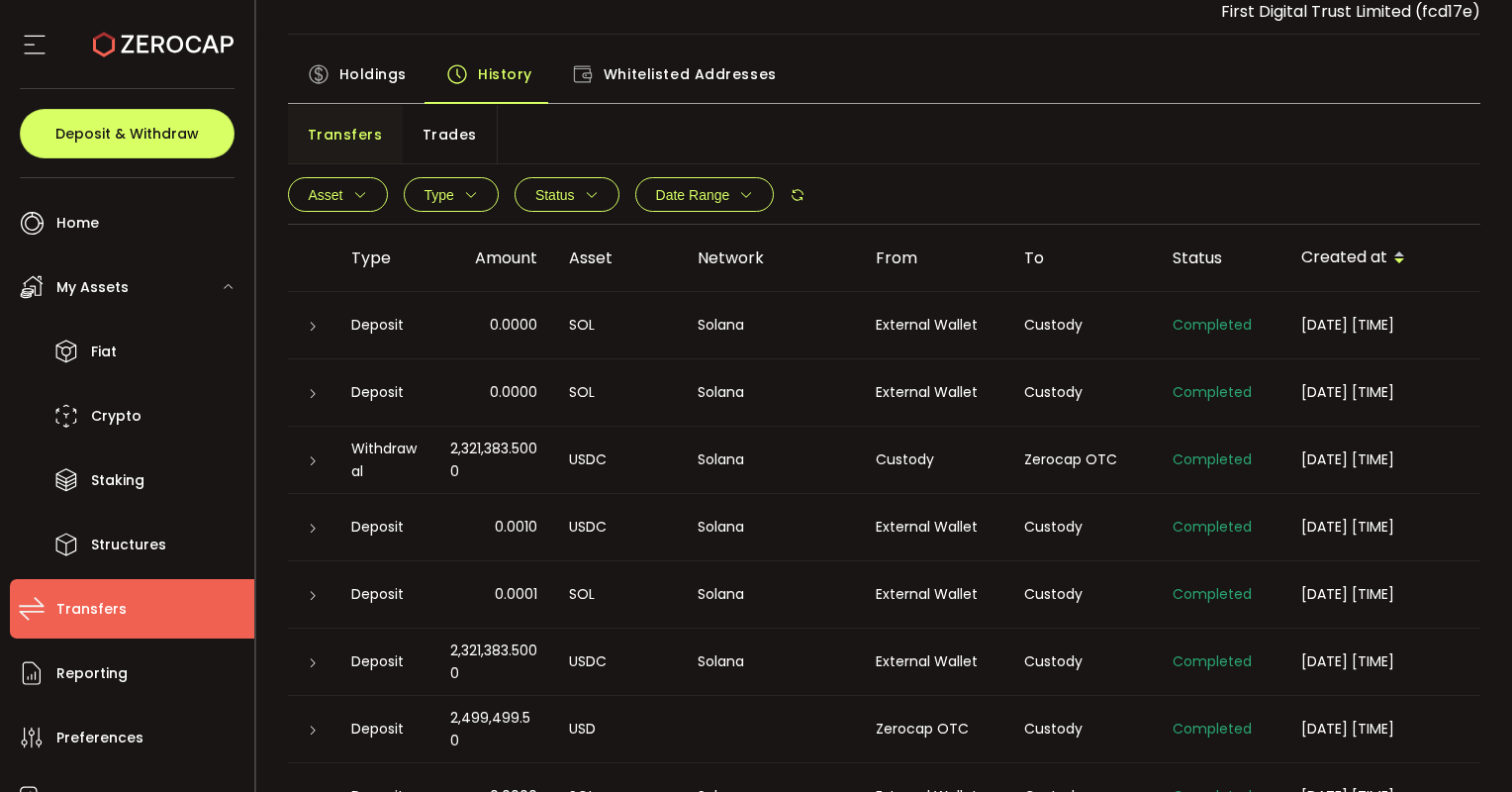 scroll, scrollTop: 99, scrollLeft: 0, axis: vertical 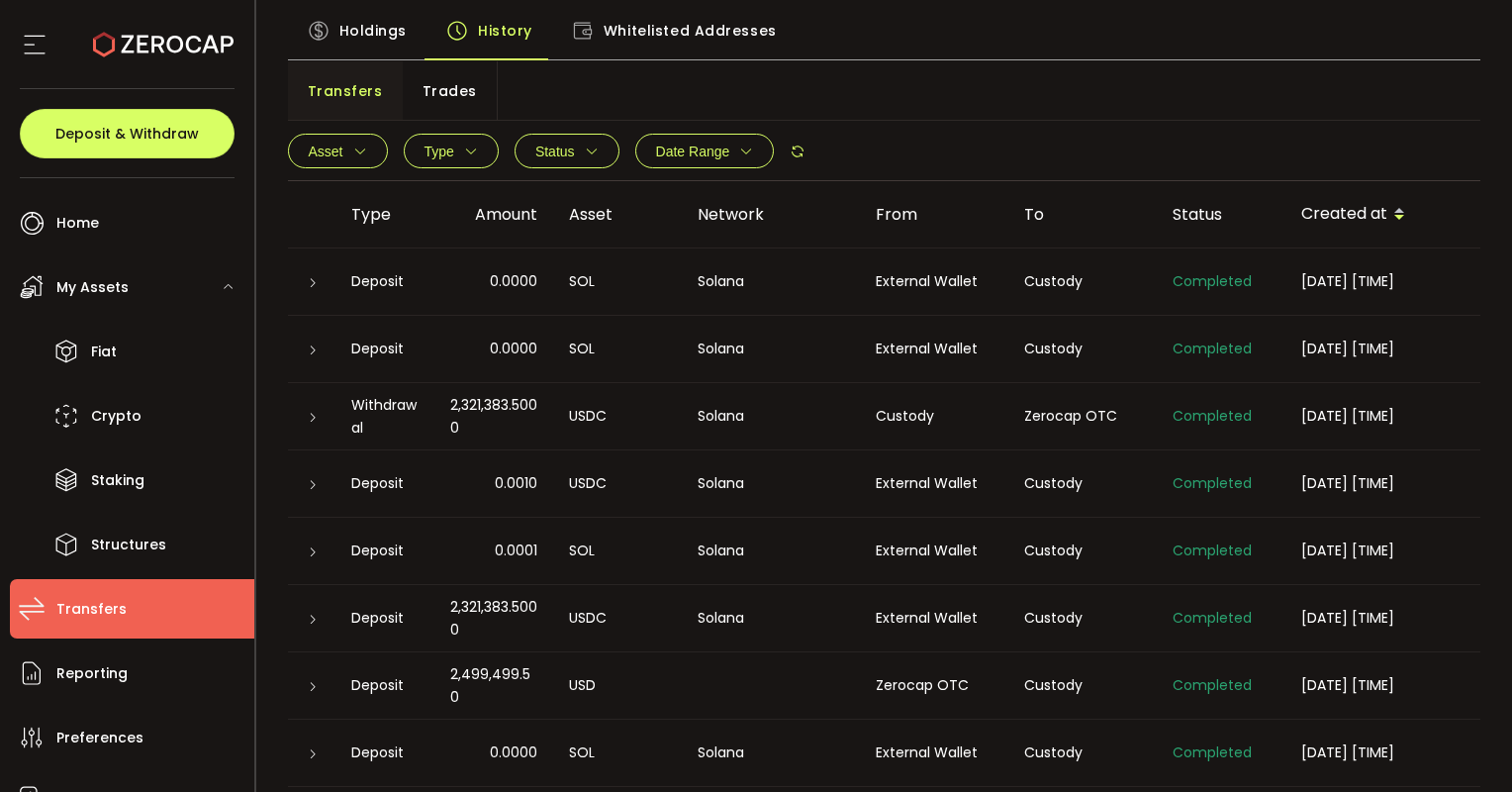 click at bounding box center (313, 620) 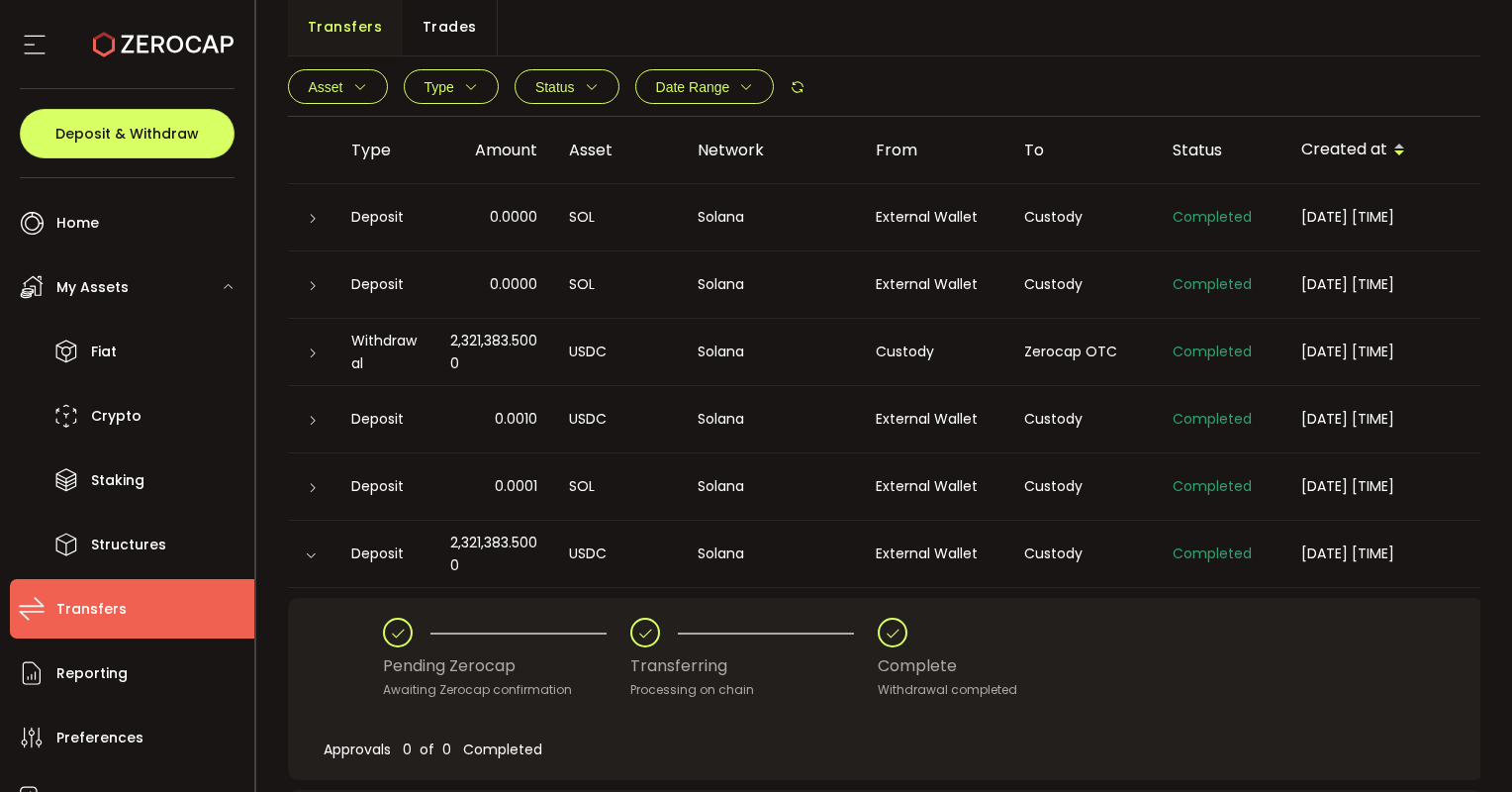 scroll, scrollTop: 198, scrollLeft: 0, axis: vertical 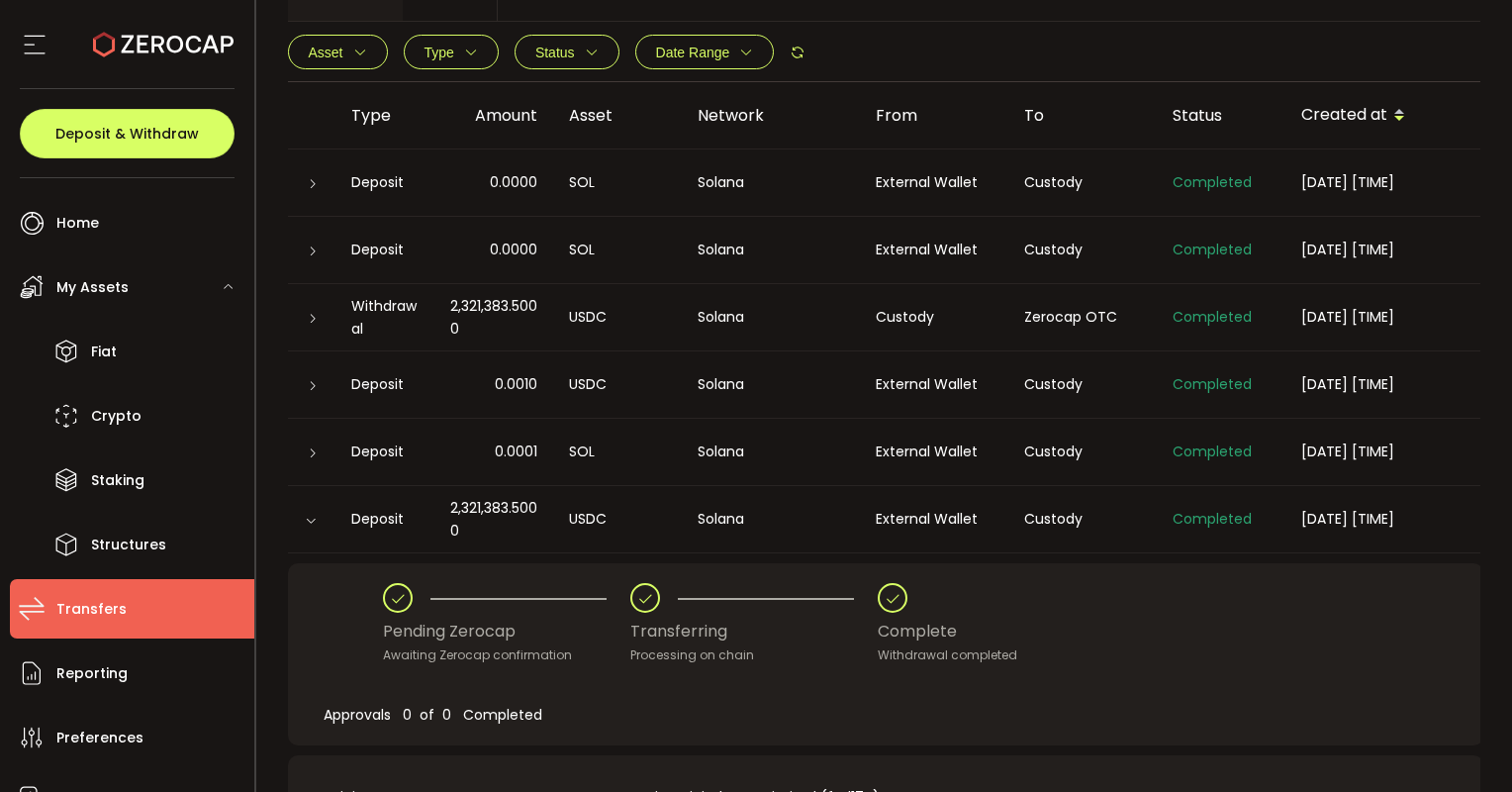click at bounding box center (312, 520) 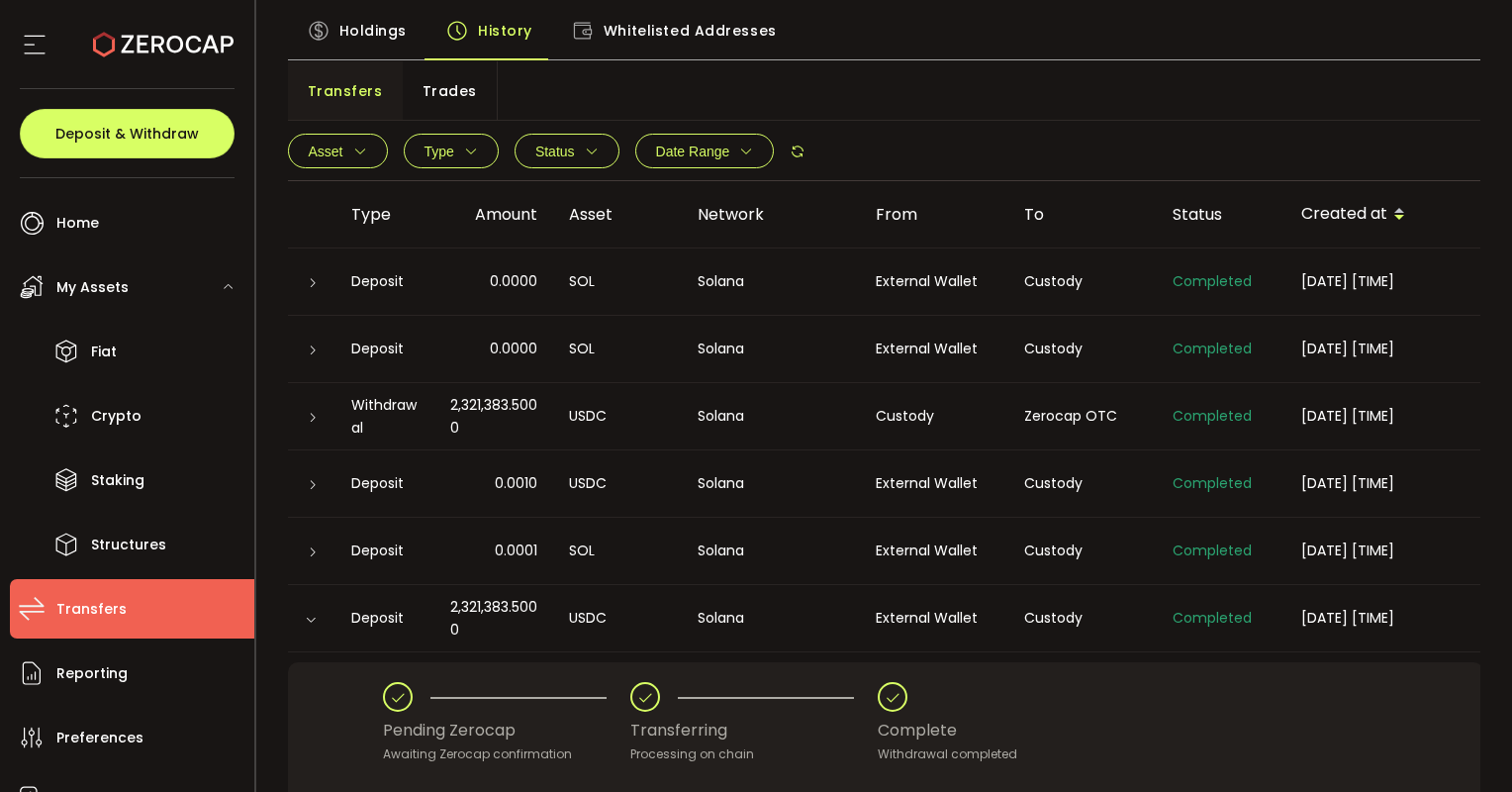 click at bounding box center [313, 418] 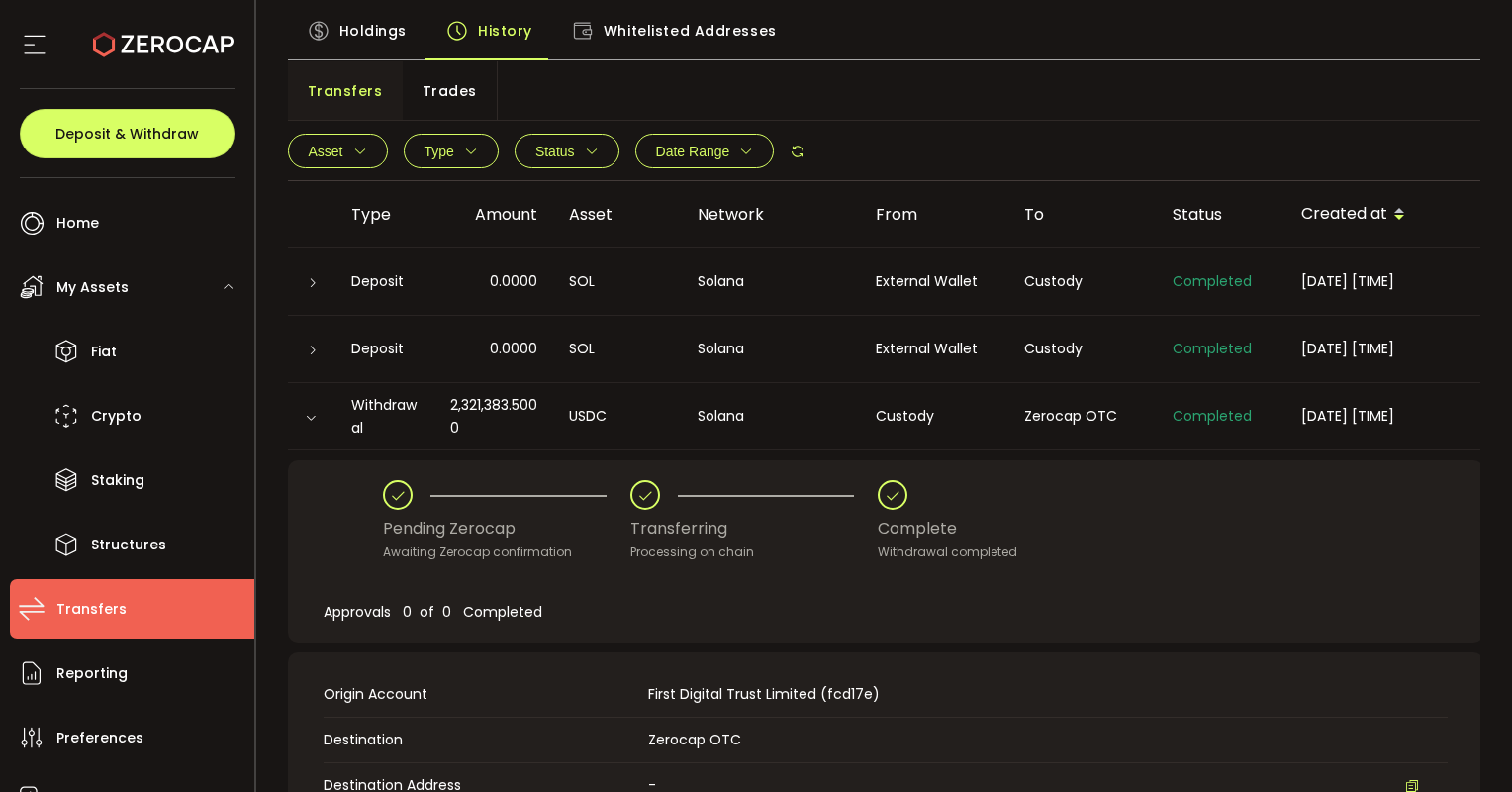 click at bounding box center [311, 418] 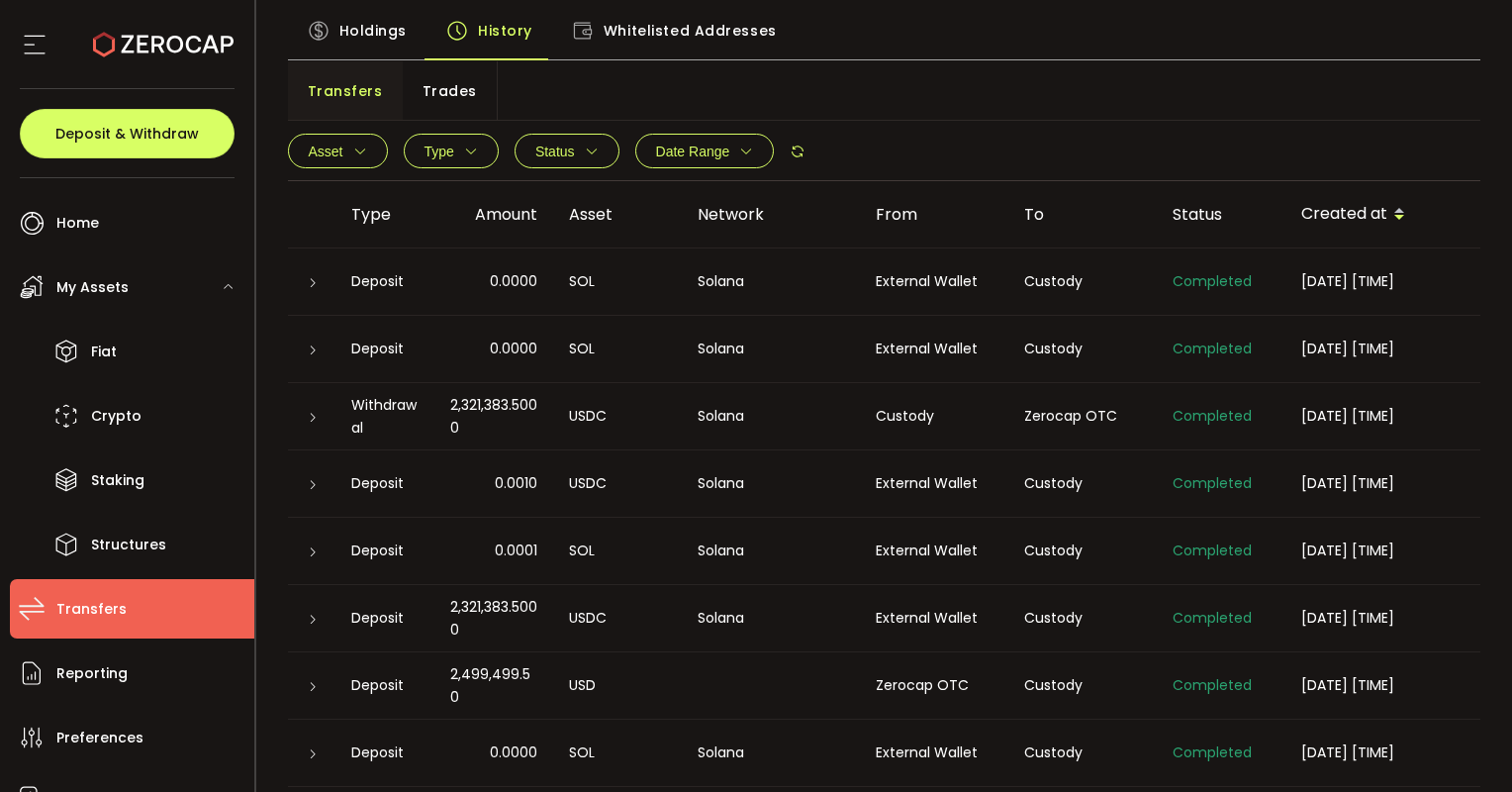 scroll, scrollTop: 0, scrollLeft: 0, axis: both 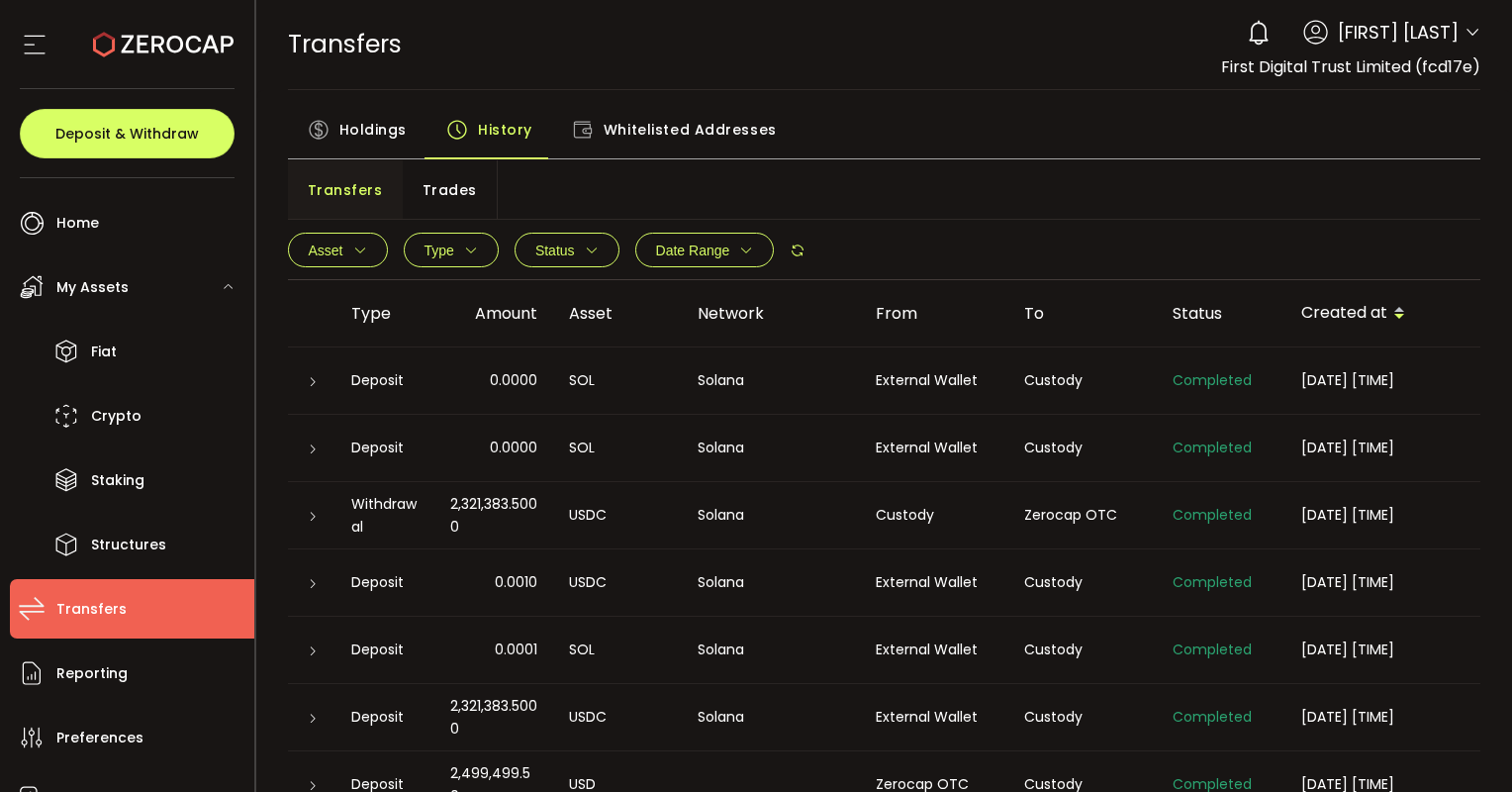 click on "Holdings" at bounding box center [373, 130] 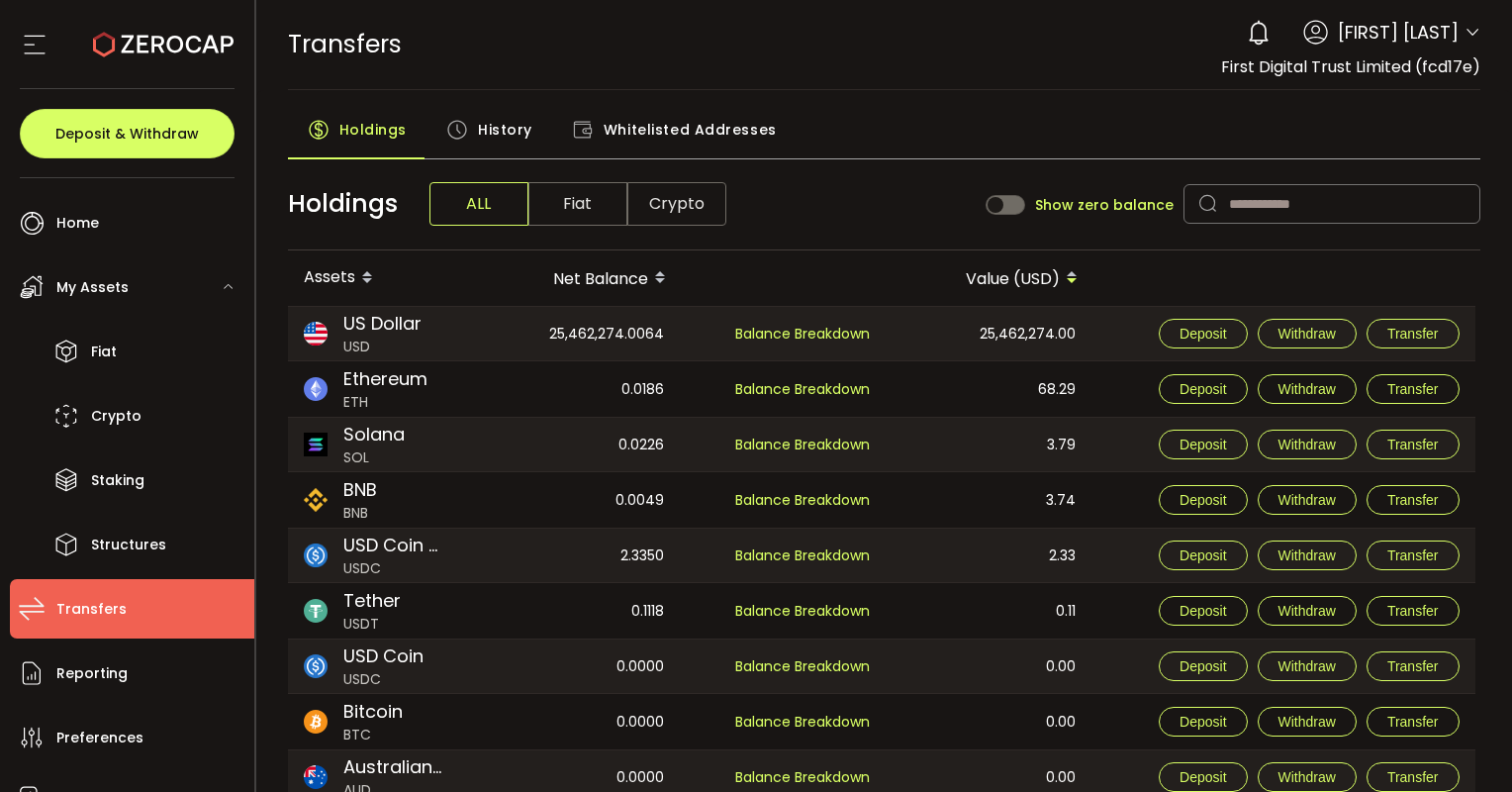 click on "0 Vincent Chok Account First Digital Trust Limited (fcd17e) Preferences Reporting Help Log out" at bounding box center (1359, 33) 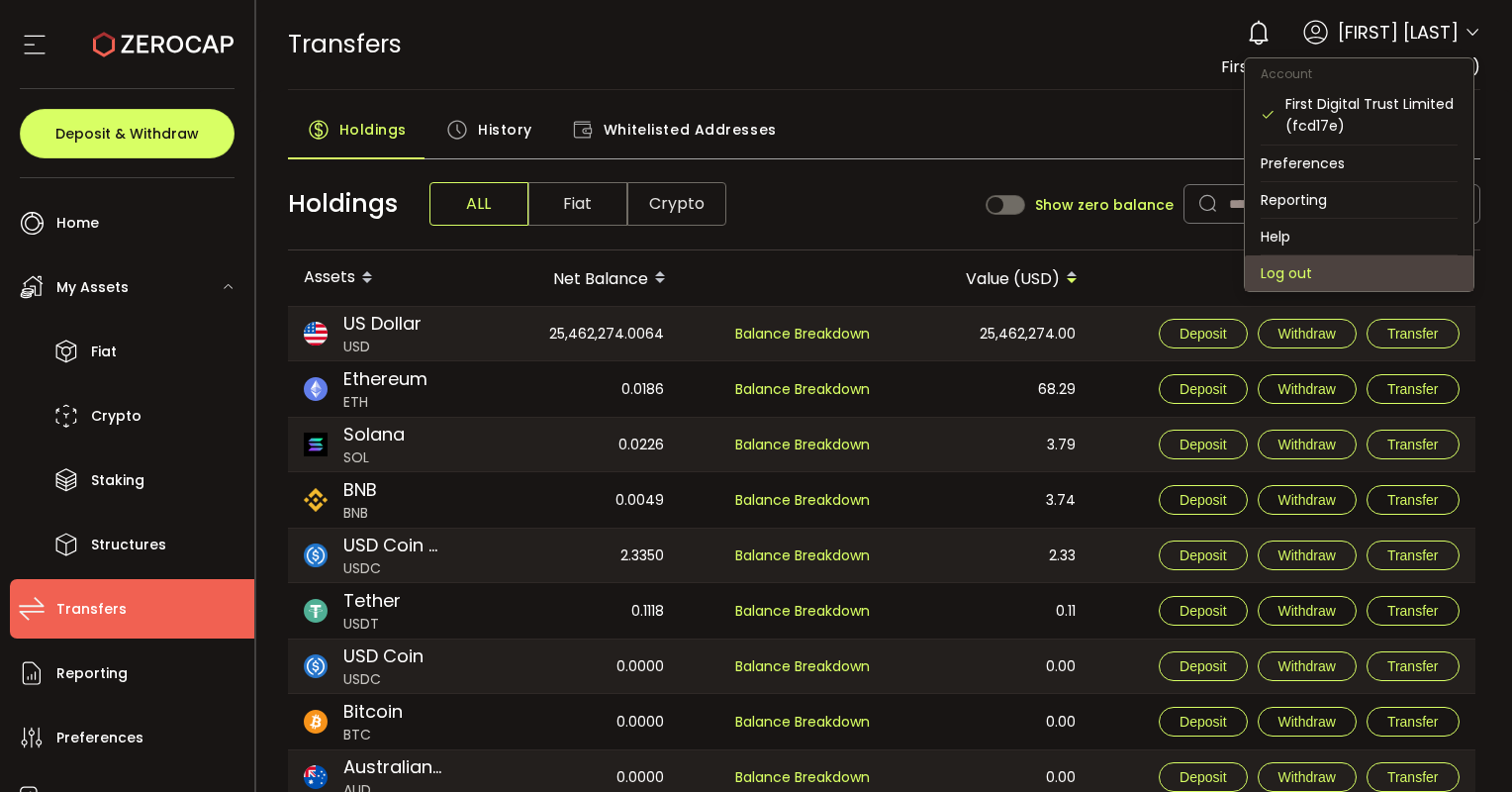 click on "Log out" at bounding box center (1359, 273) 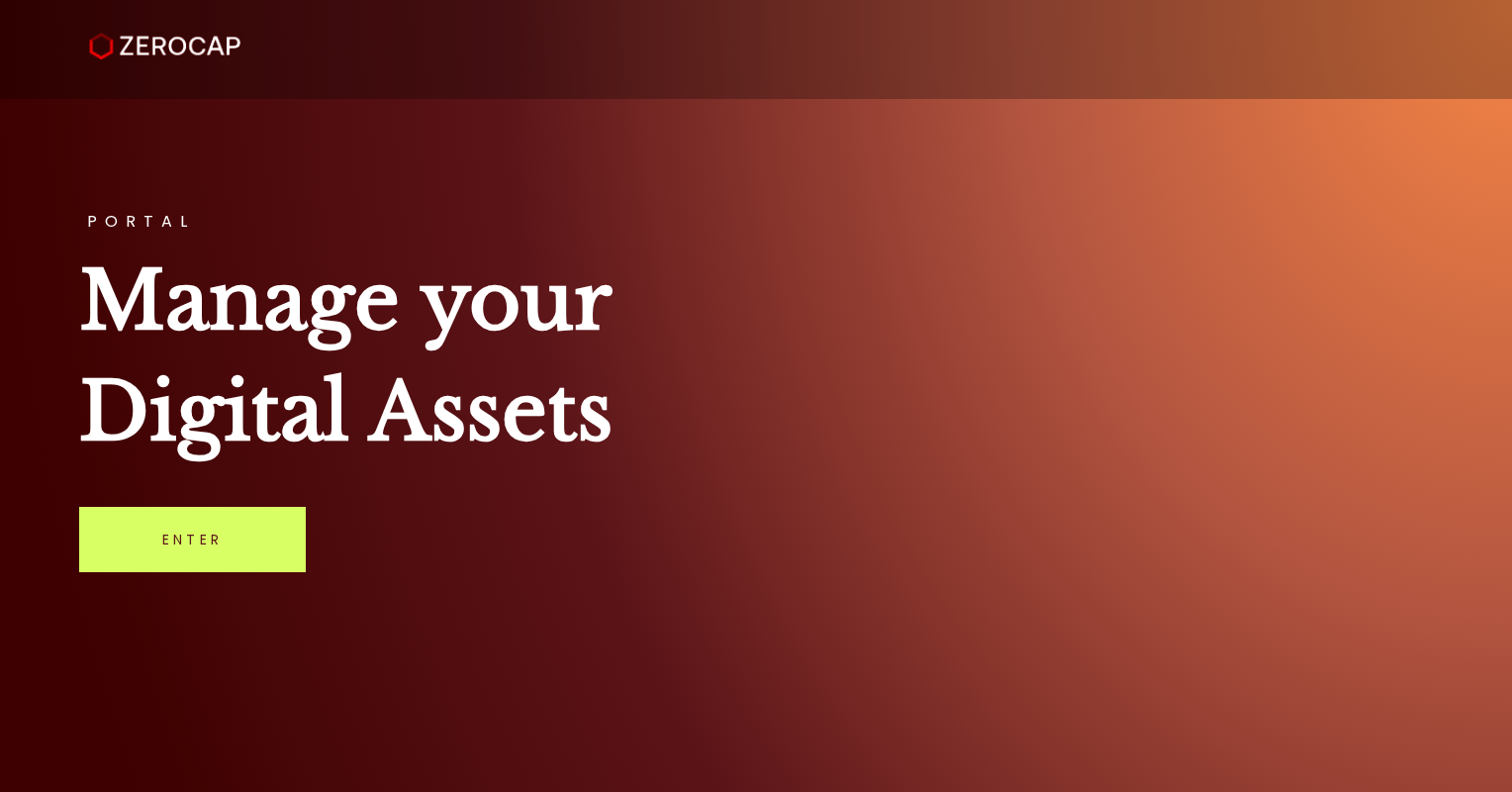 scroll, scrollTop: 0, scrollLeft: 0, axis: both 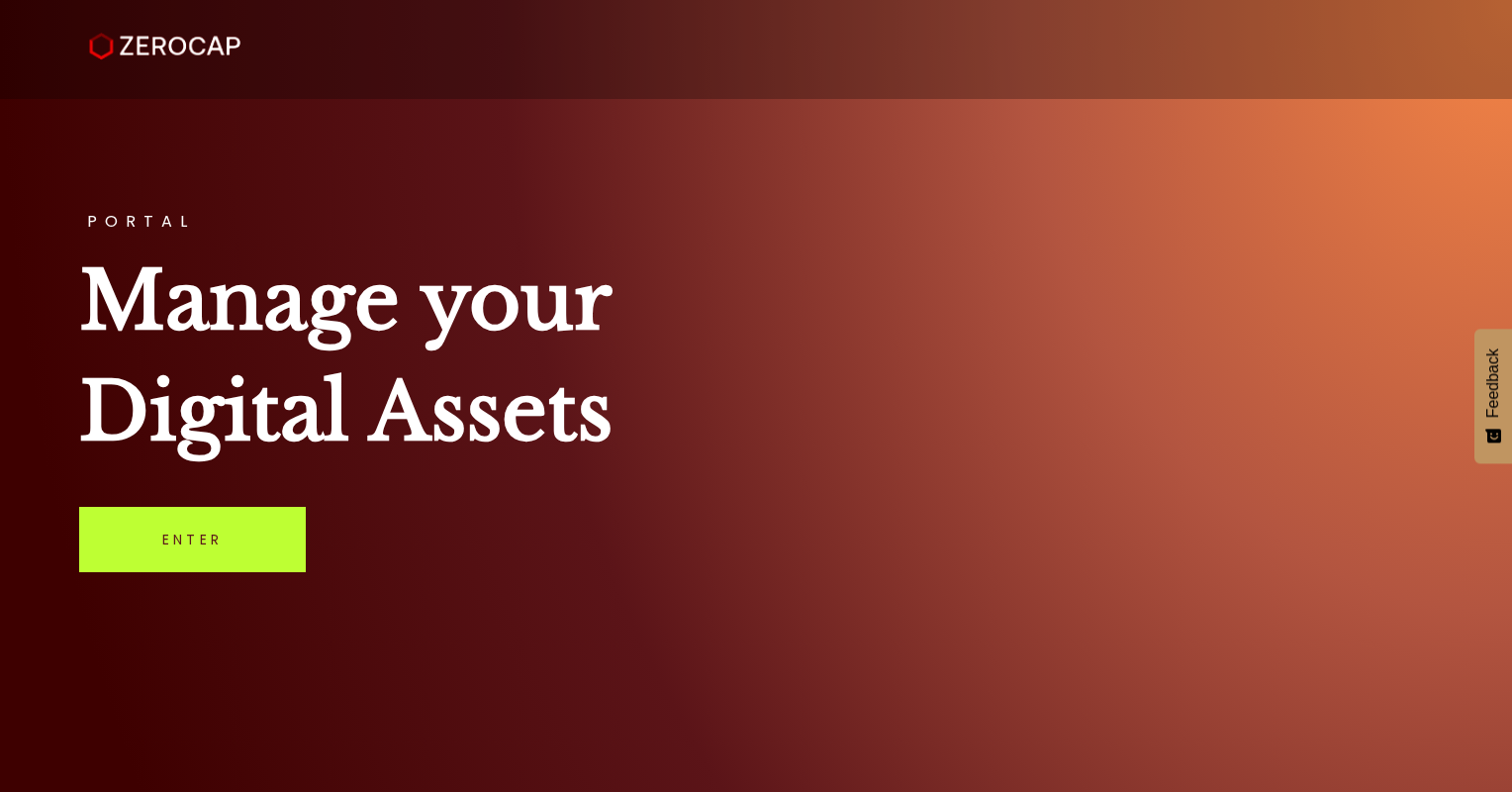 click on "Enter" at bounding box center (192, 540) 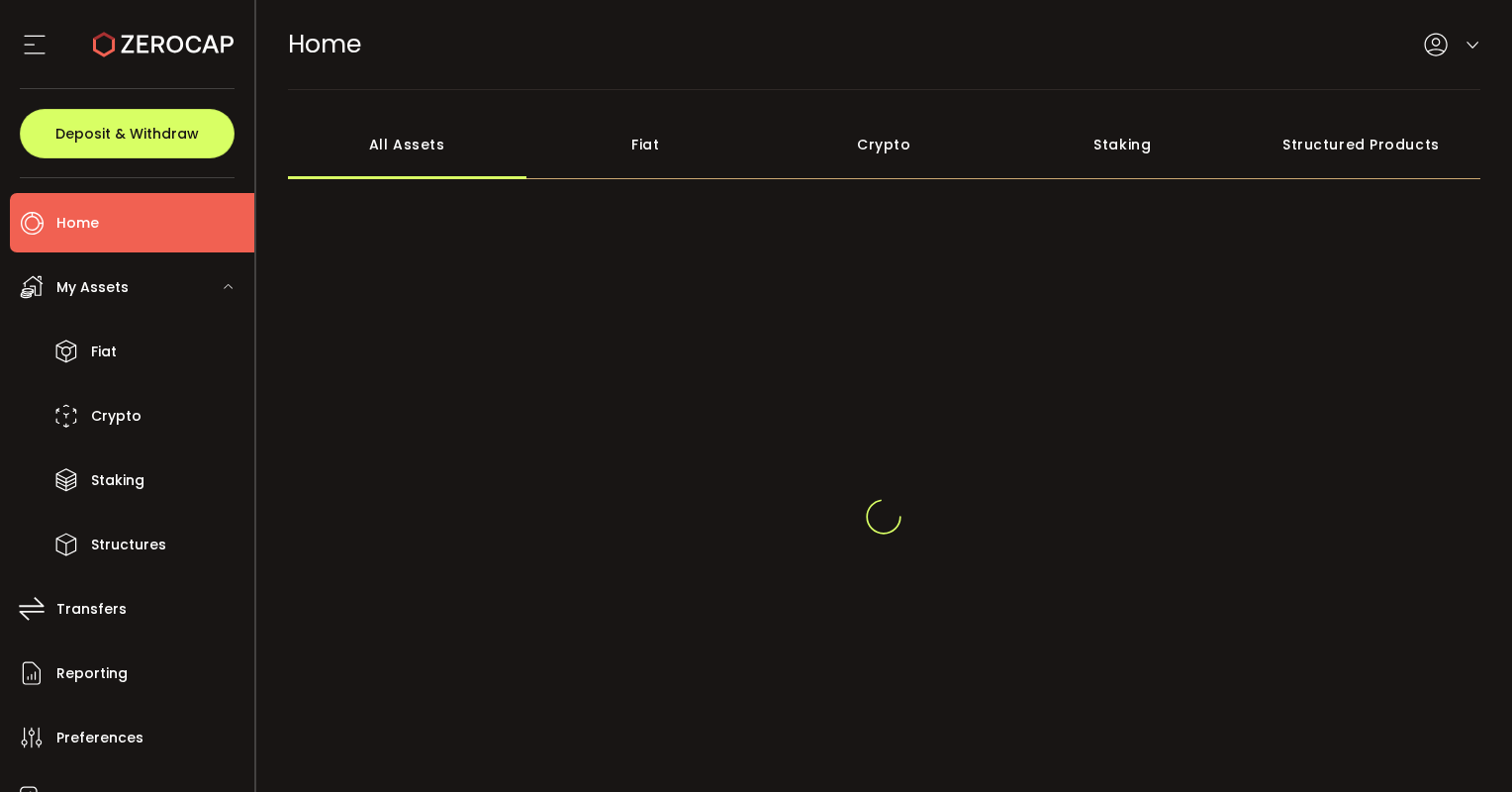 scroll, scrollTop: 0, scrollLeft: 0, axis: both 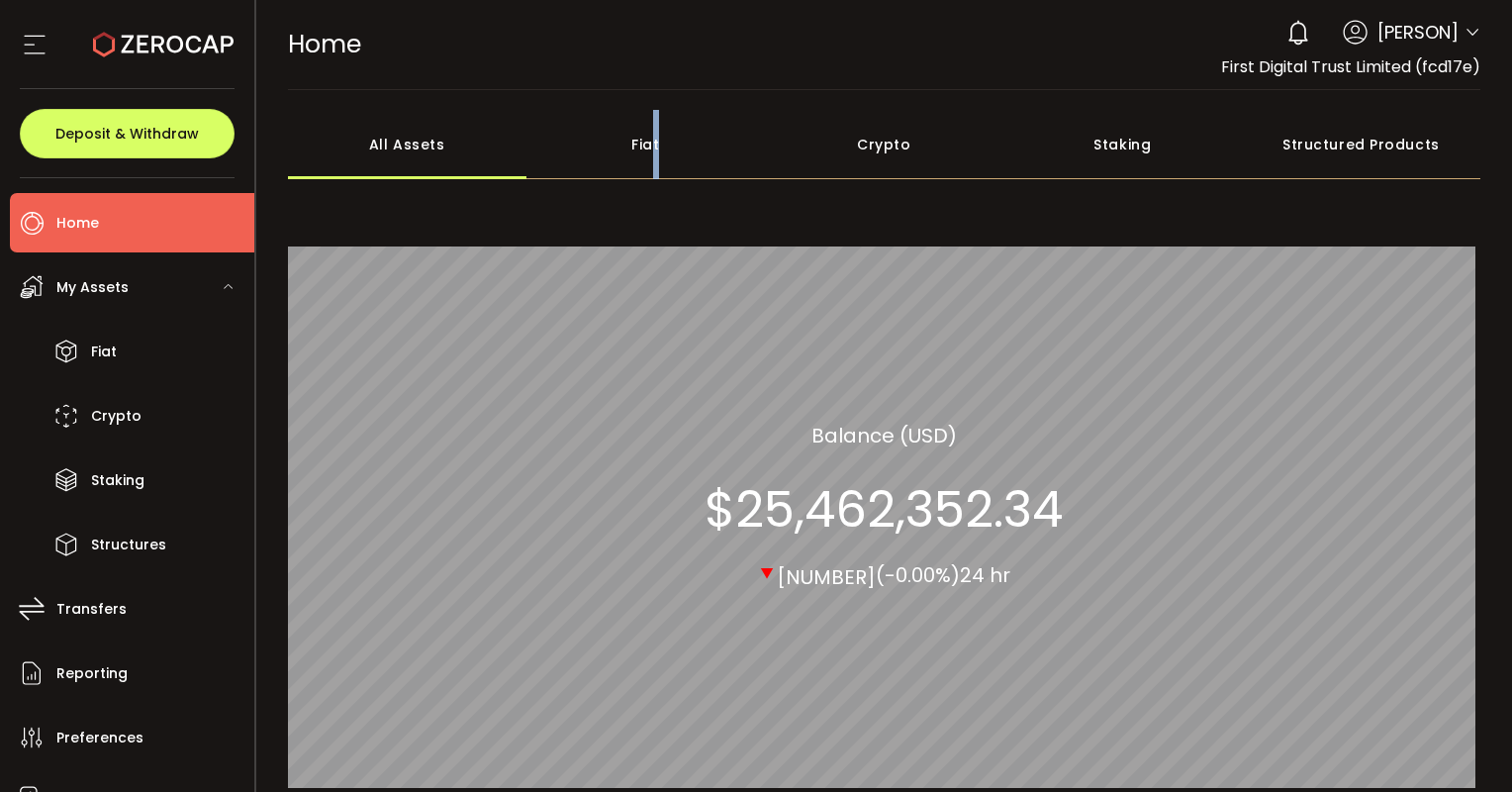 click on "Fiat" at bounding box center [645, 145] 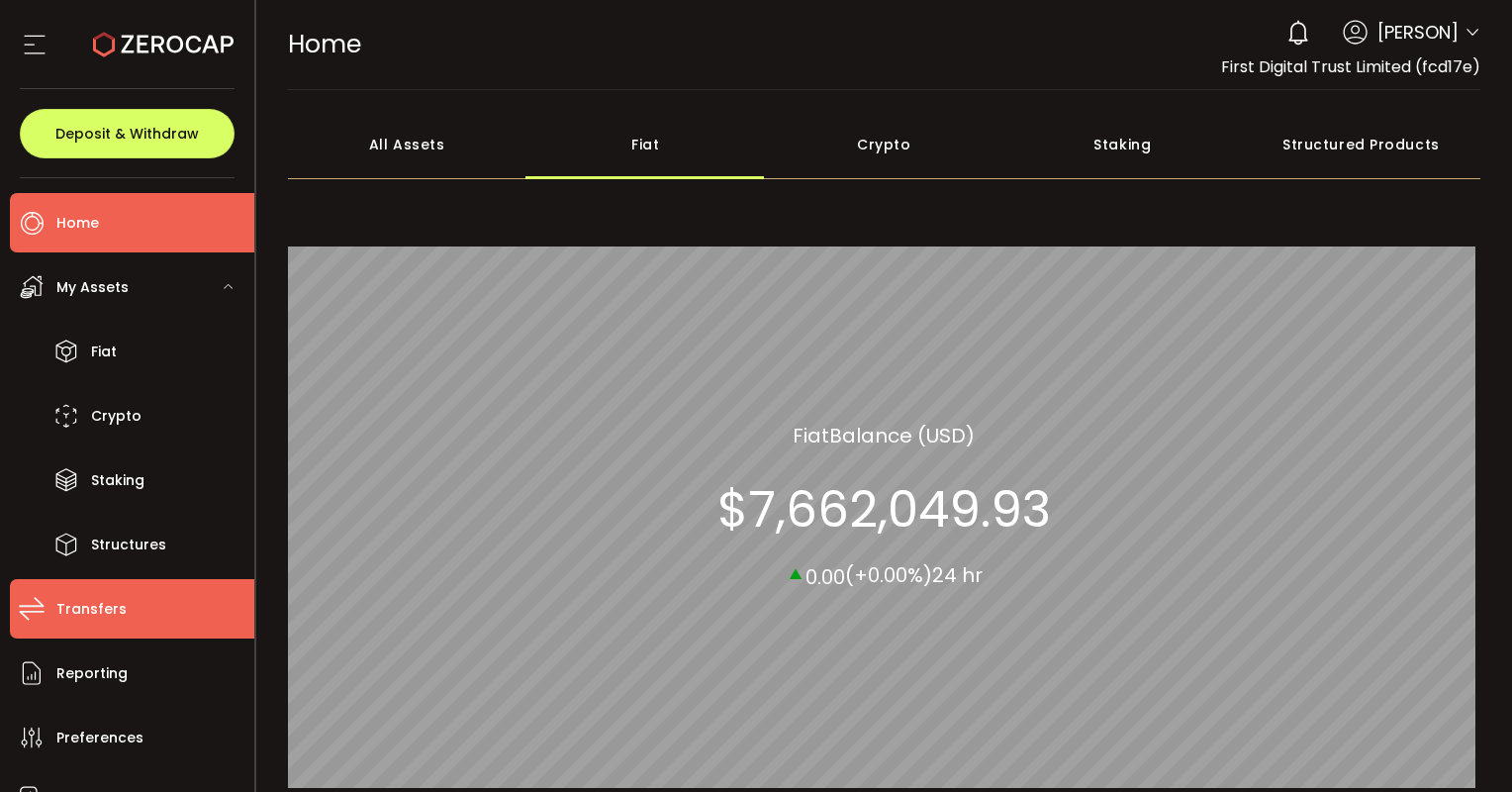 click on "Transfers" at bounding box center [91, 609] 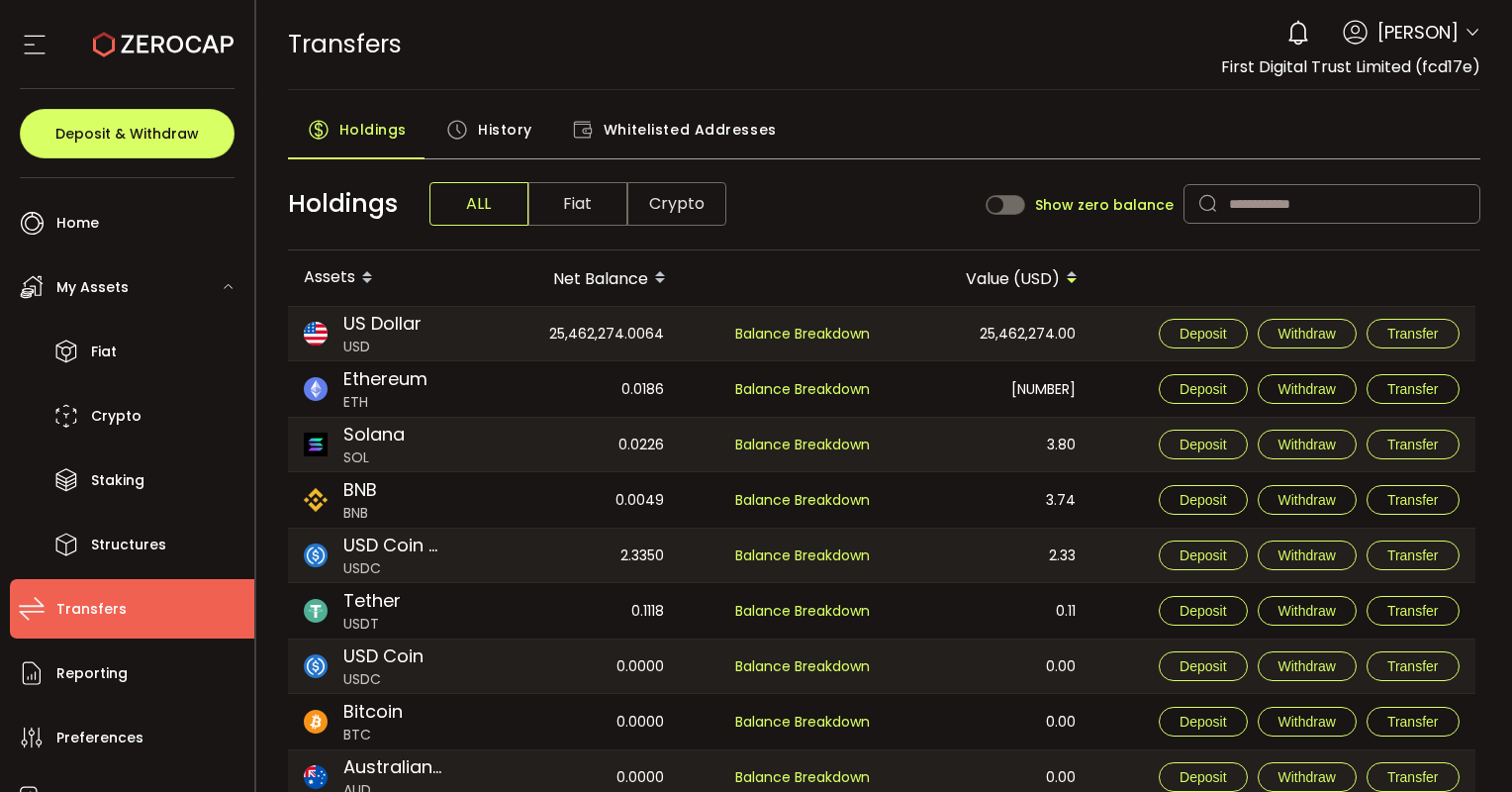 click on "History" at bounding box center (505, 130) 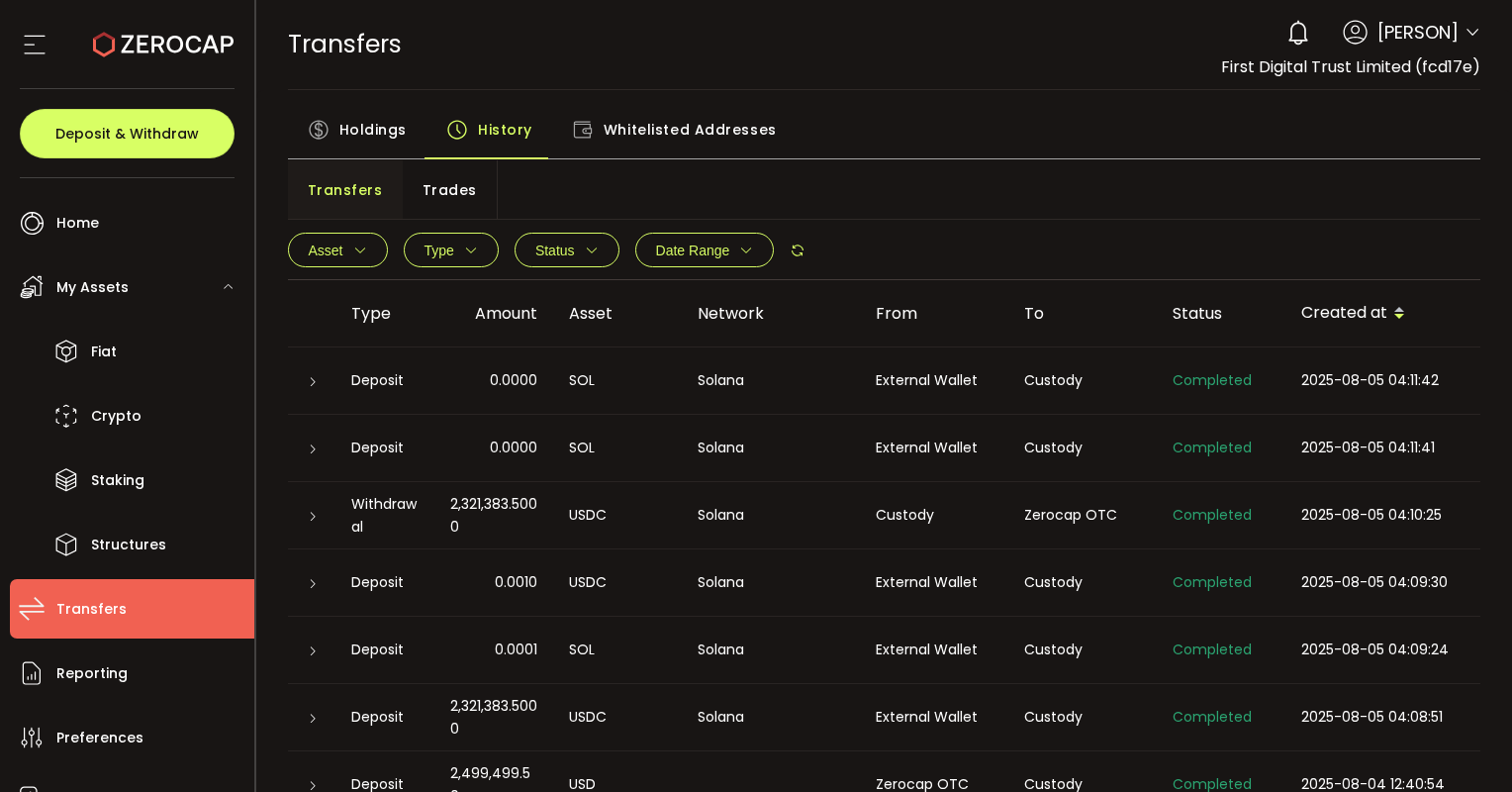 click at bounding box center [313, 517] 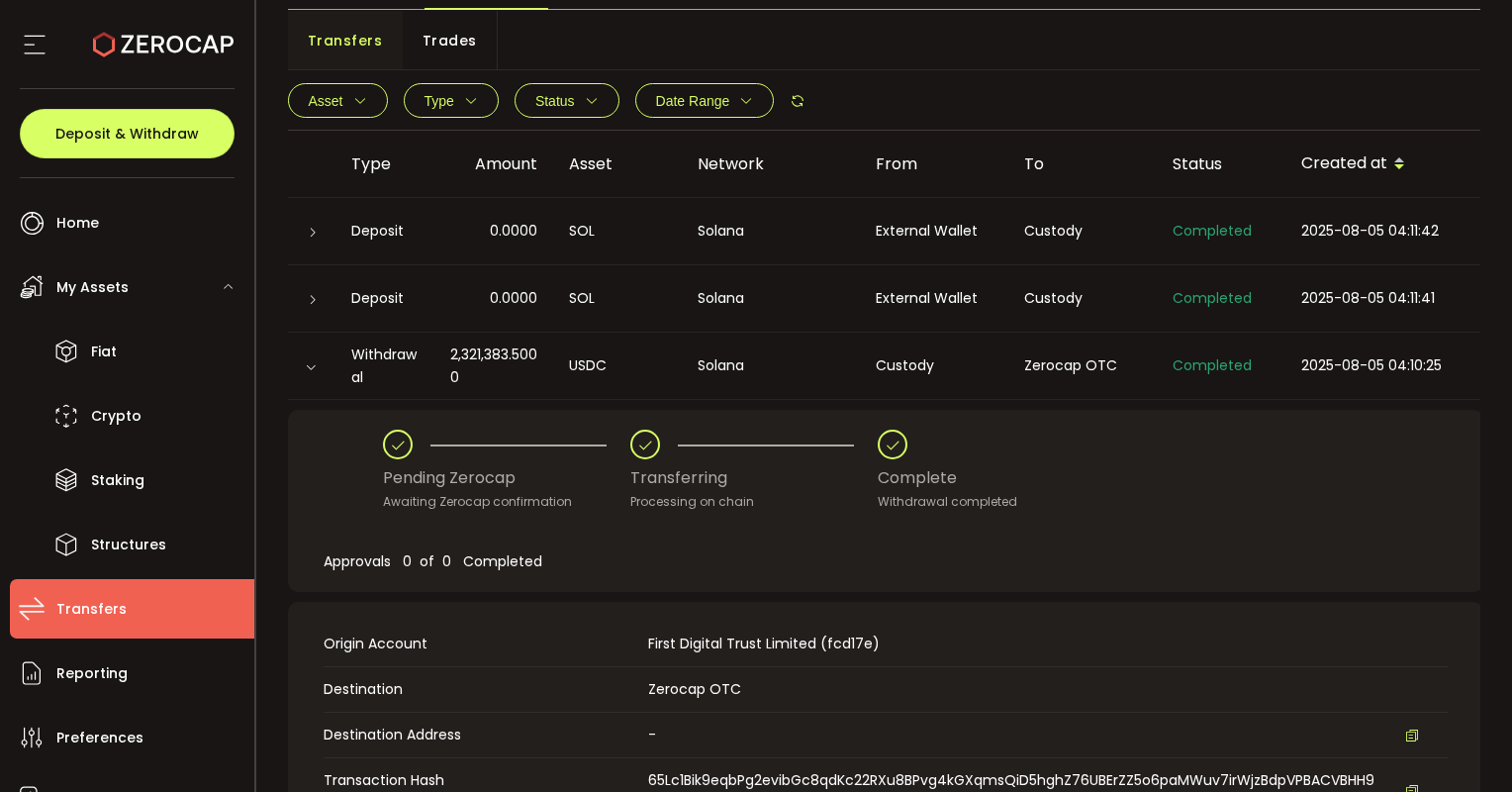 scroll, scrollTop: 99, scrollLeft: 0, axis: vertical 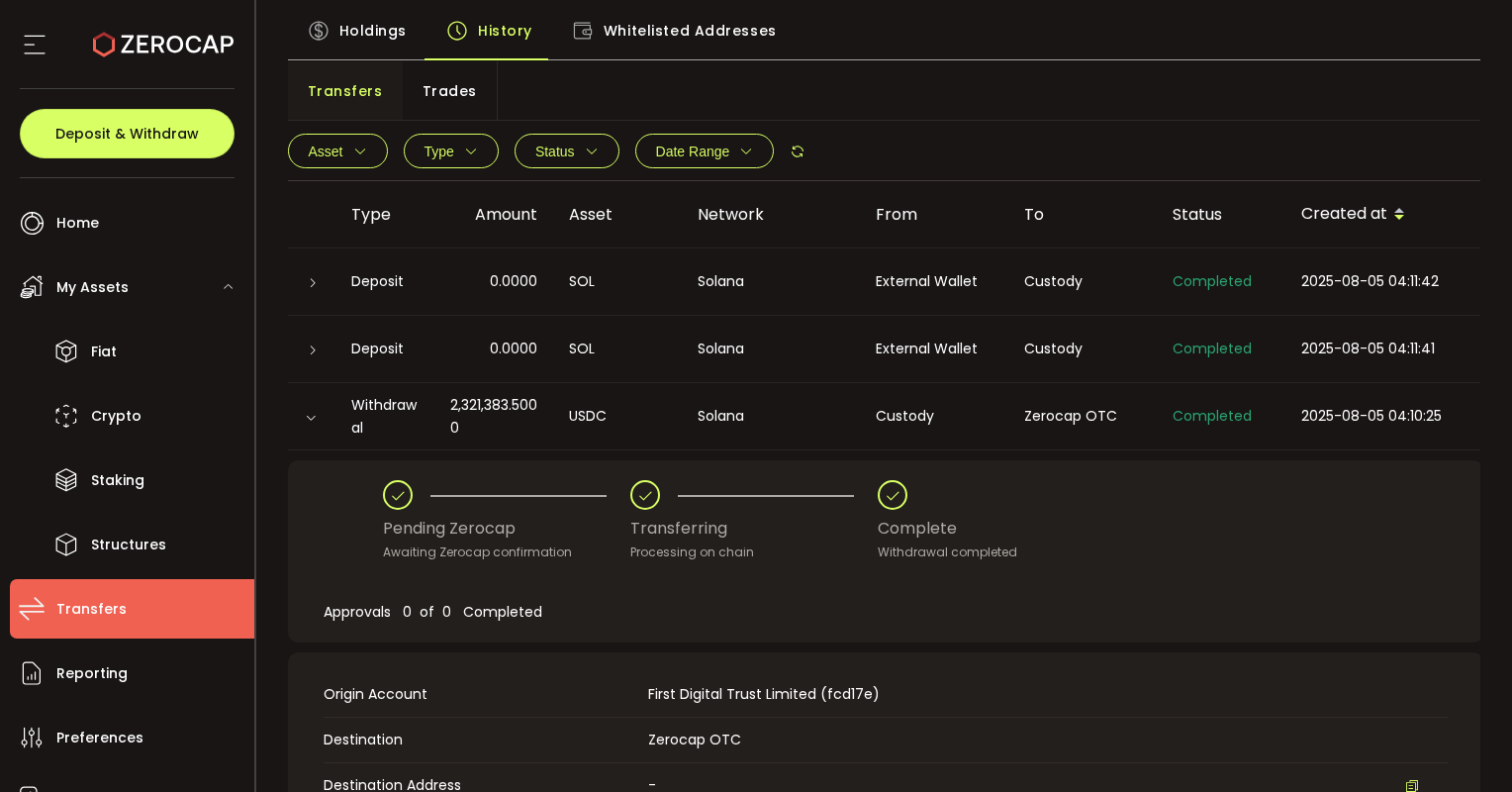 click at bounding box center [311, 418] 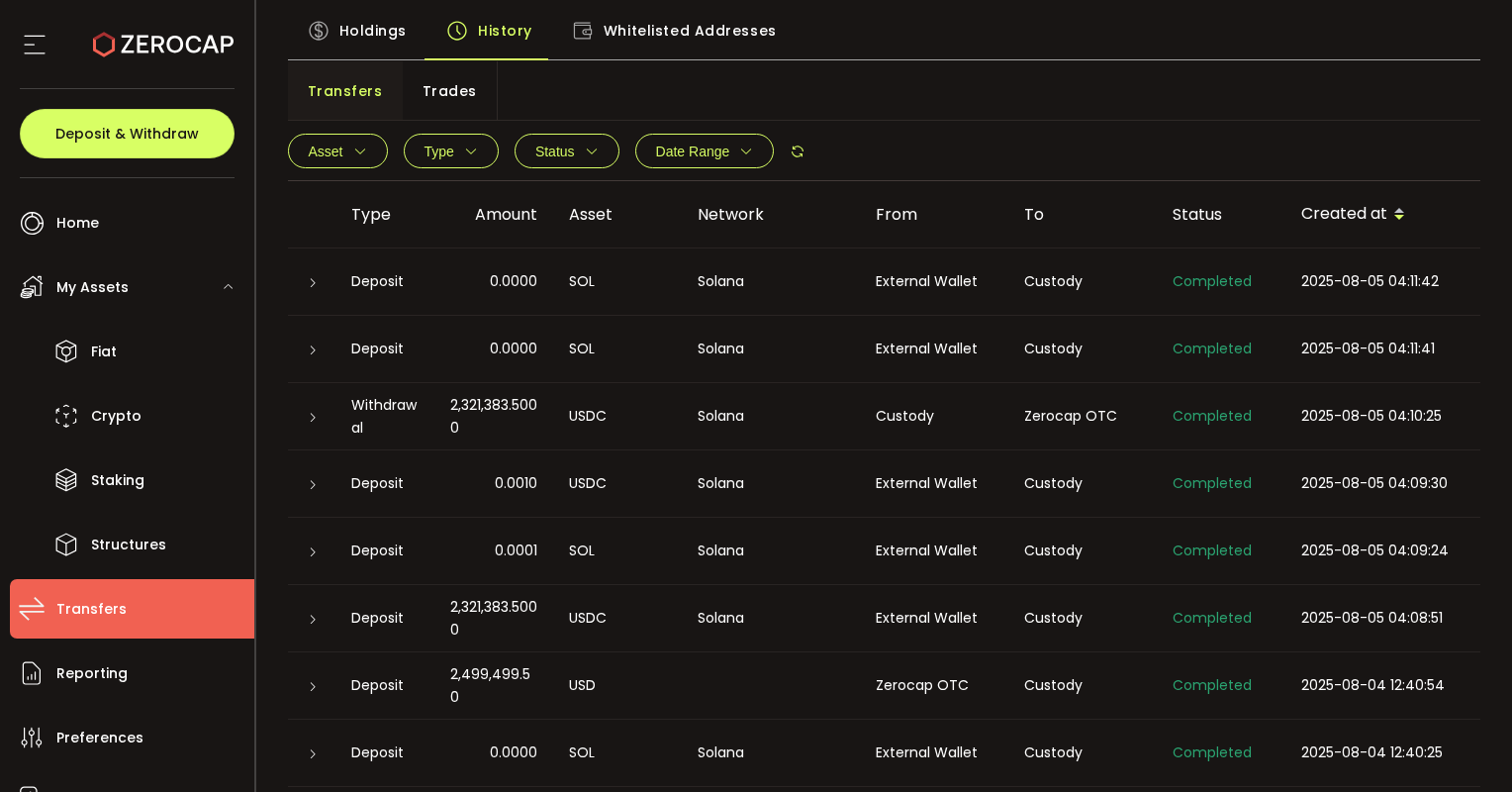 click at bounding box center [313, 620] 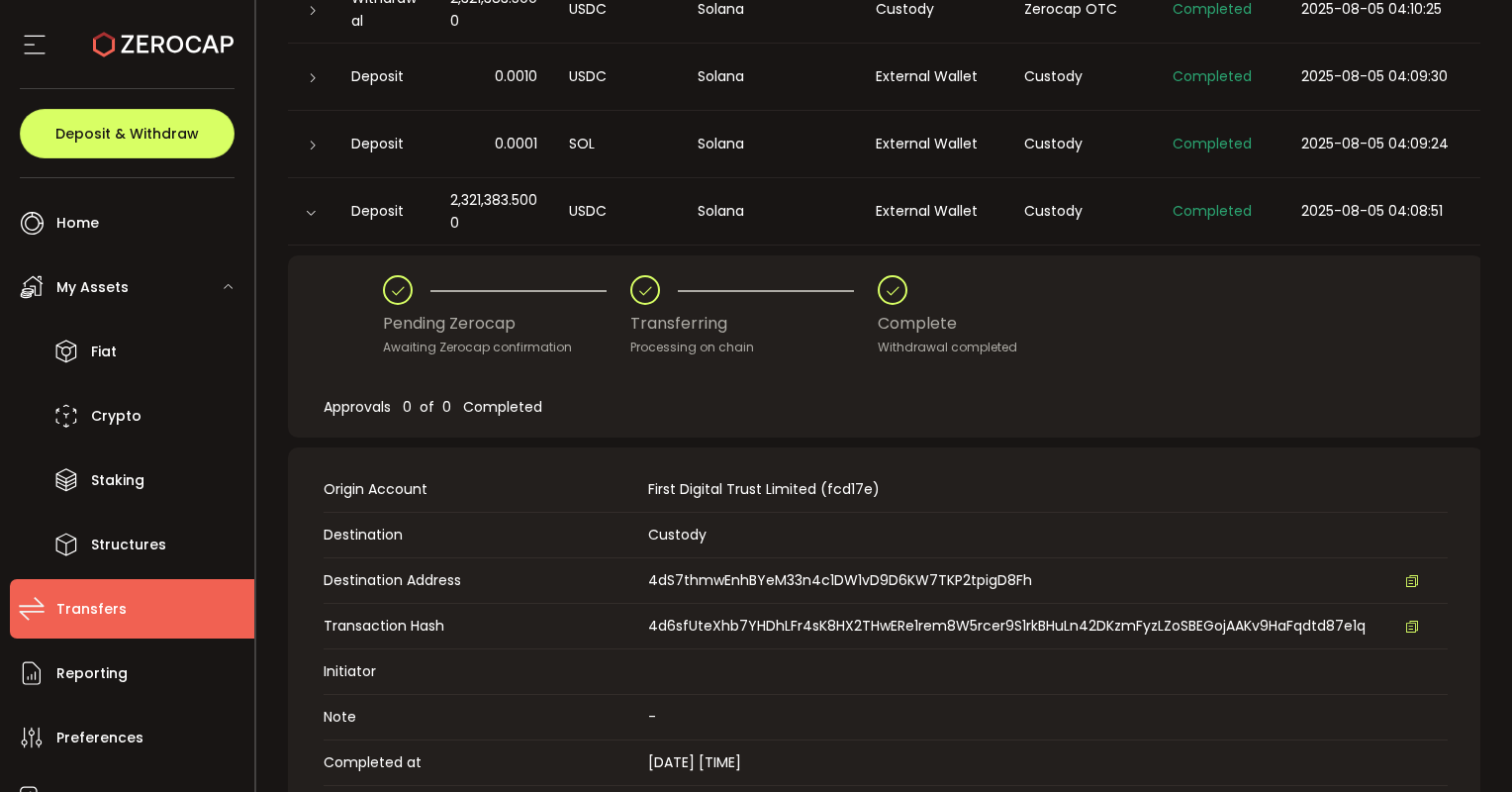 scroll, scrollTop: 374, scrollLeft: 0, axis: vertical 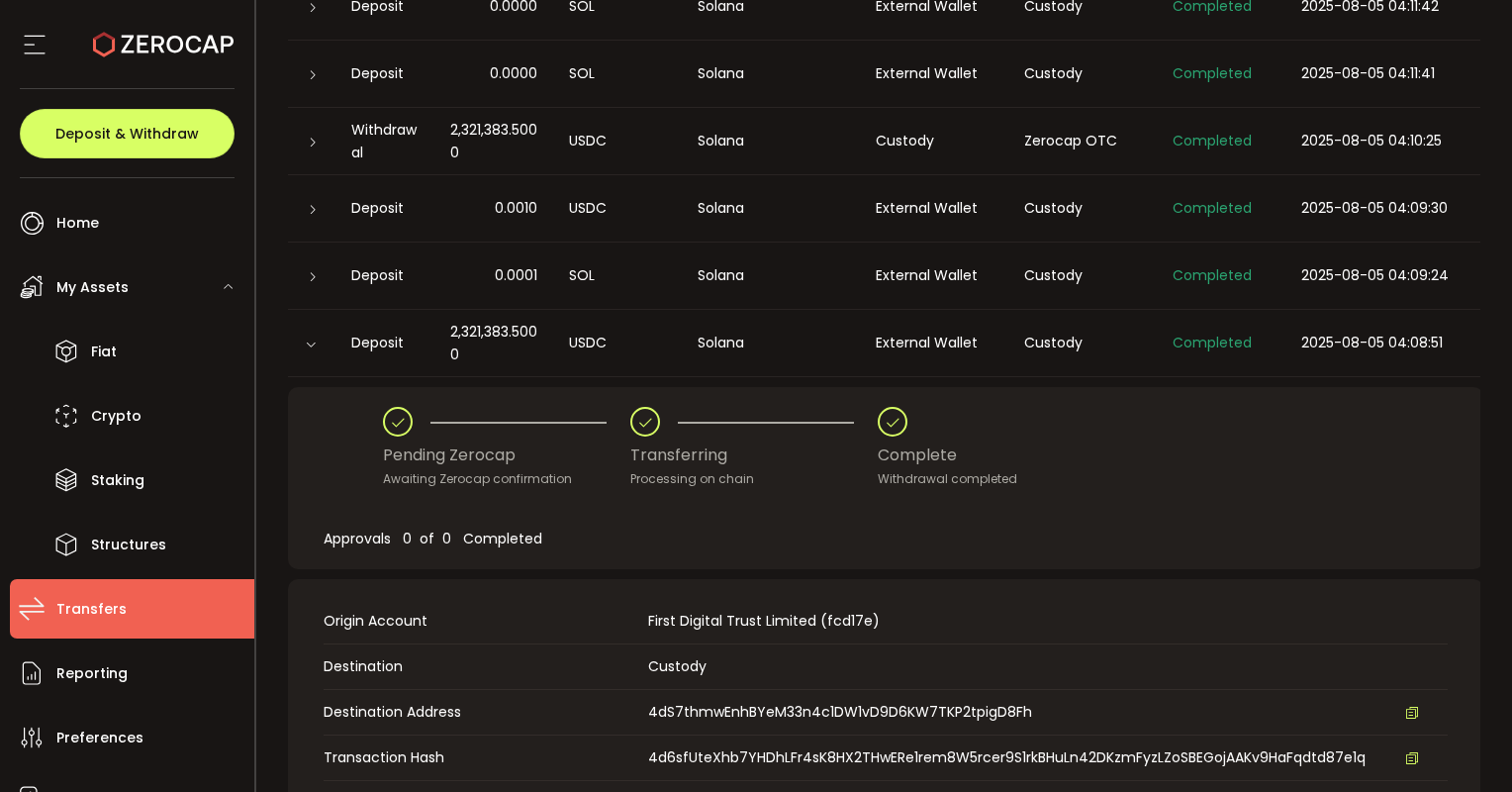 click at bounding box center (312, 142) 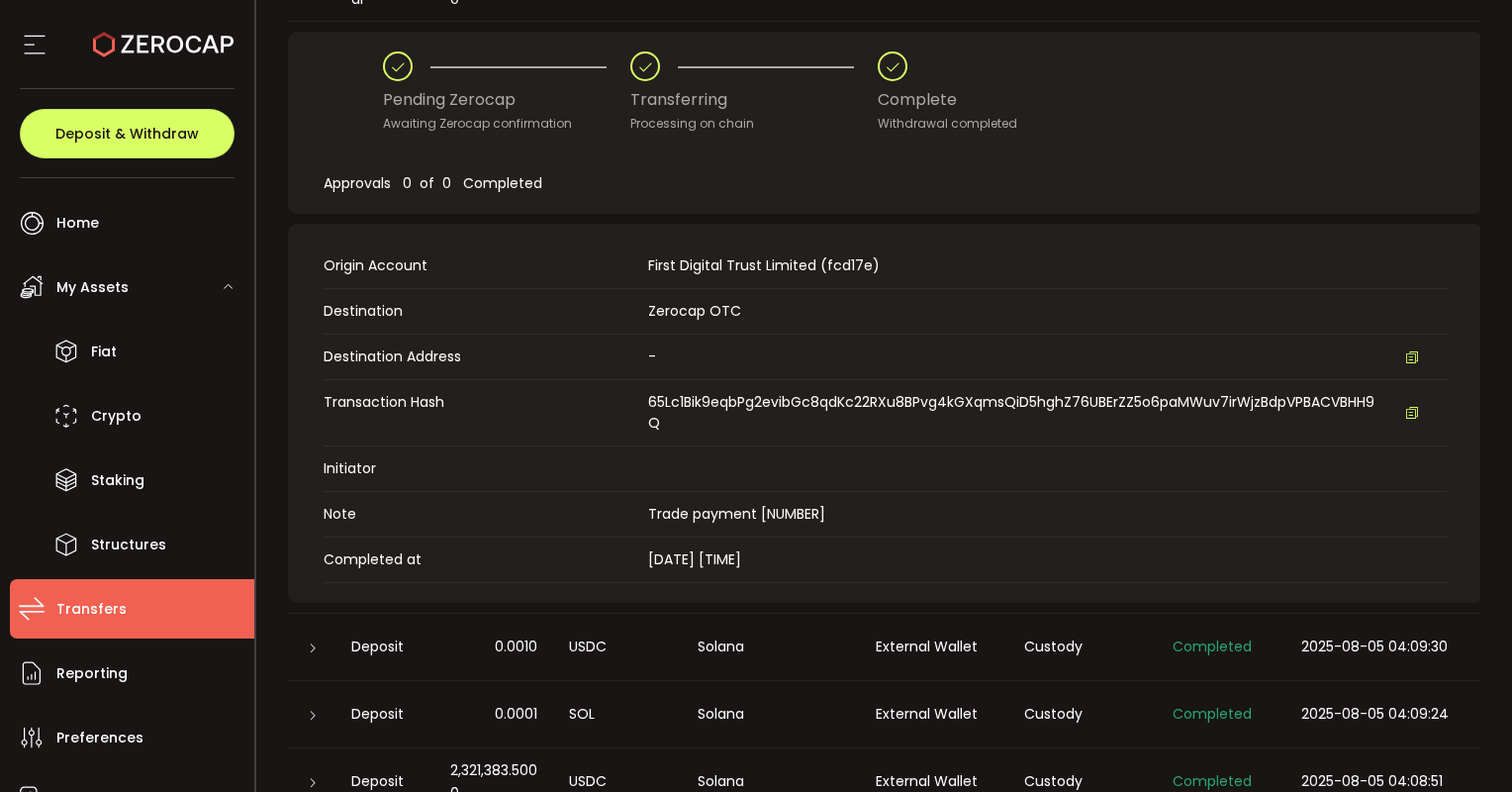 scroll, scrollTop: 572, scrollLeft: 0, axis: vertical 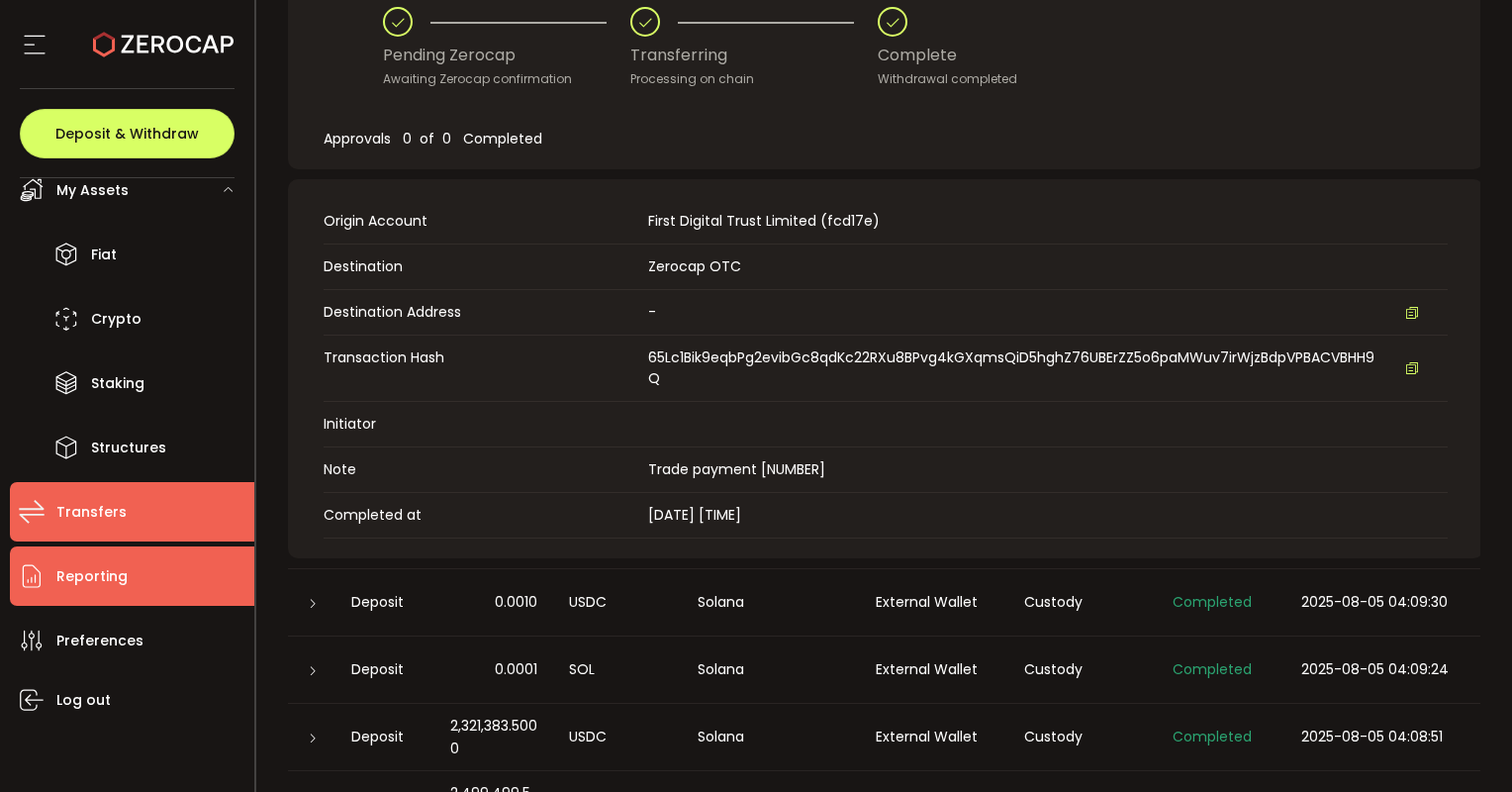 click on "Reporting" at bounding box center (132, 576) 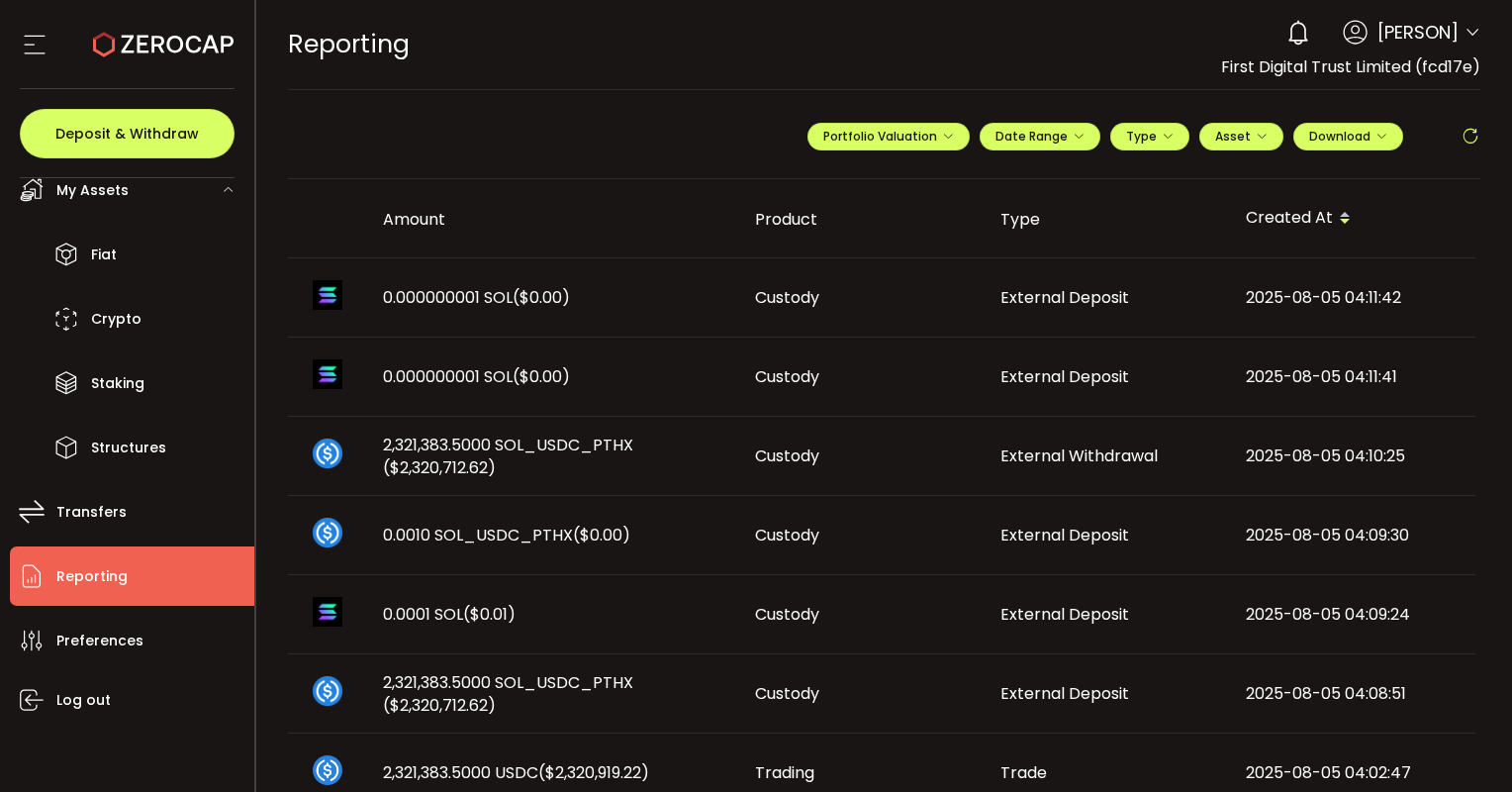 click on "2,321,383.5000 SOL_USDC_PTHX  	($2,320,712.62)" at bounding box center (553, 456) 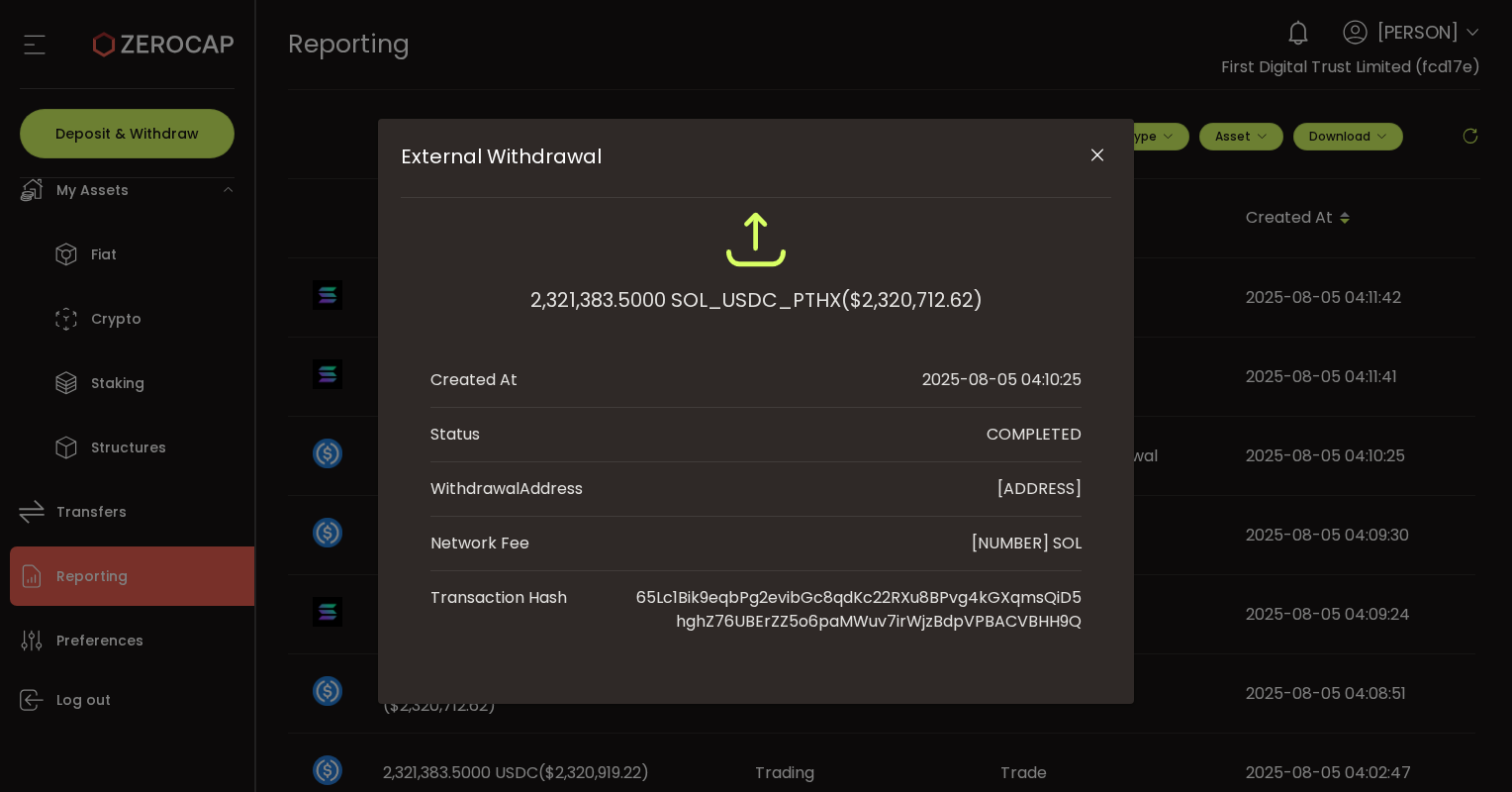 click at bounding box center (1097, 155) 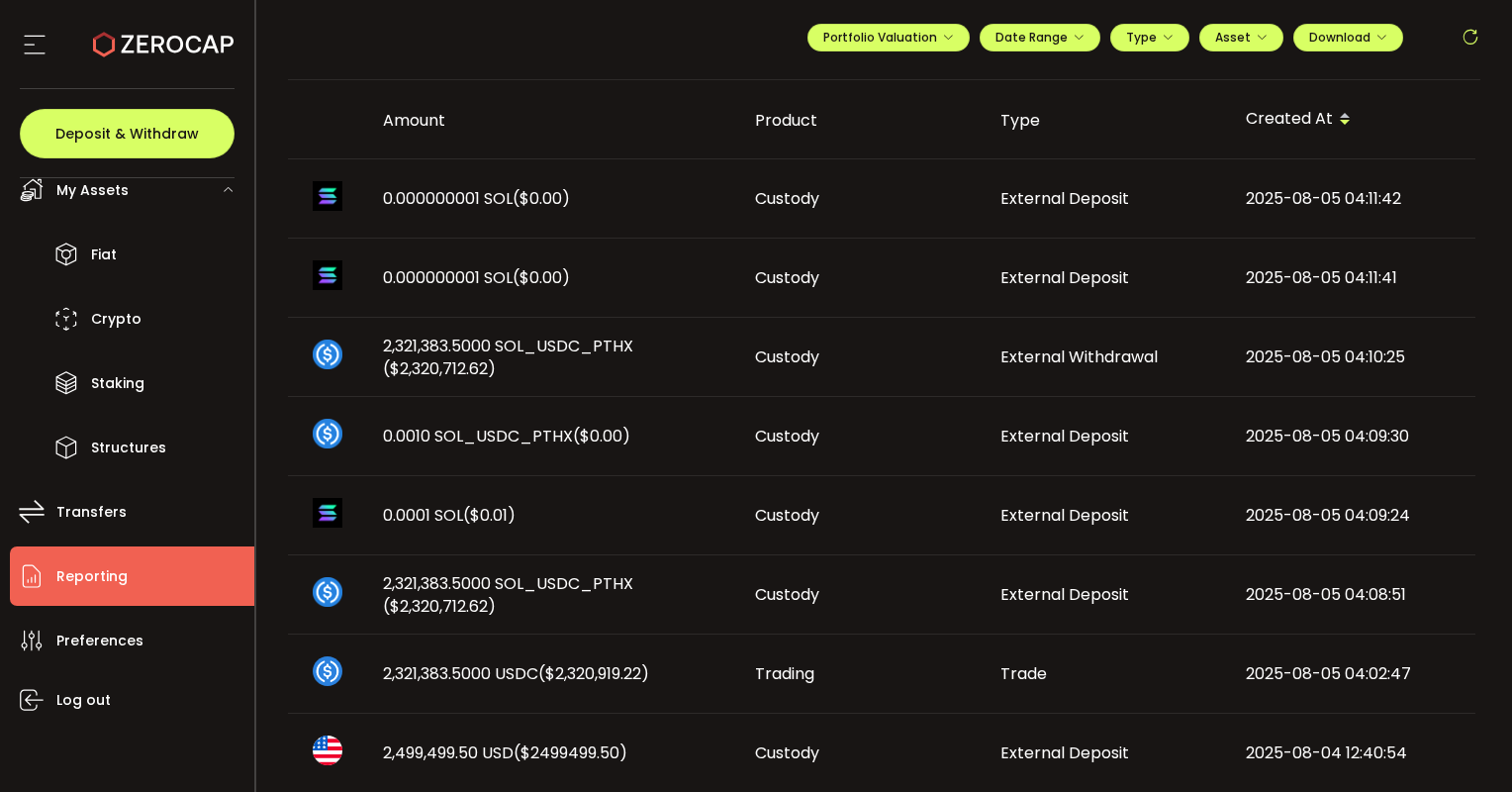 scroll, scrollTop: 198, scrollLeft: 0, axis: vertical 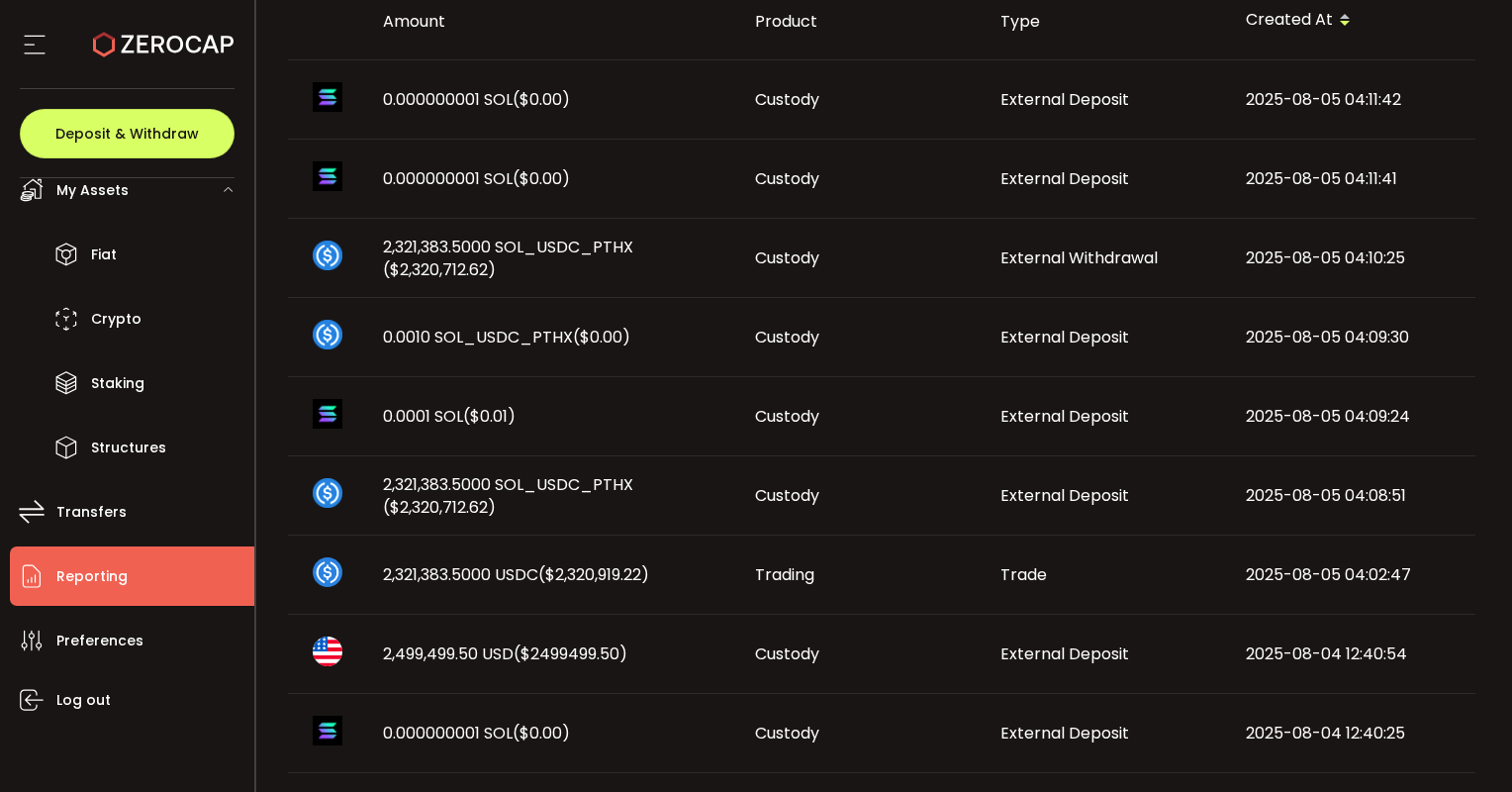 click on "($2,320,919.22)" at bounding box center [594, 574] 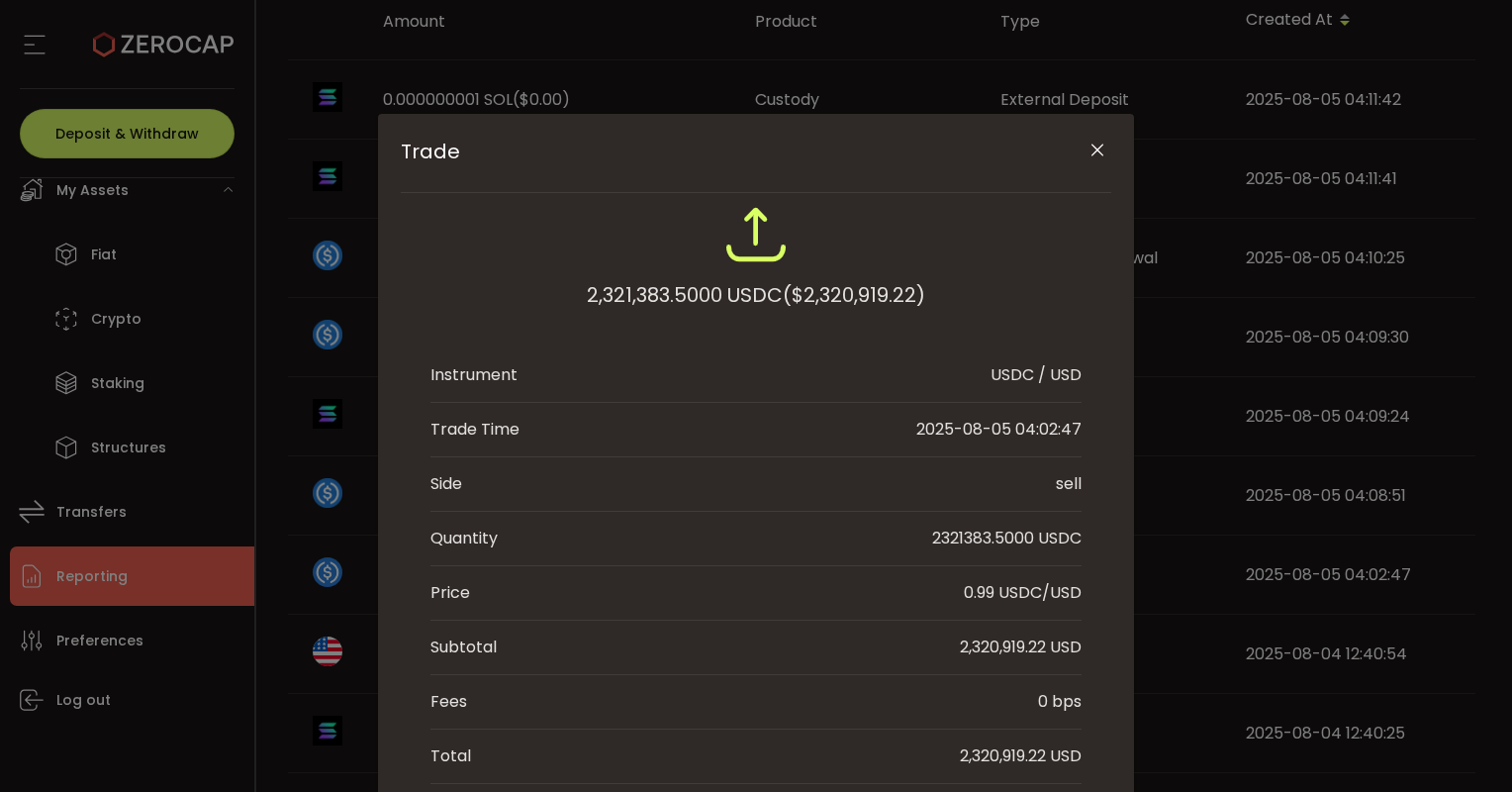 scroll, scrollTop: 0, scrollLeft: 0, axis: both 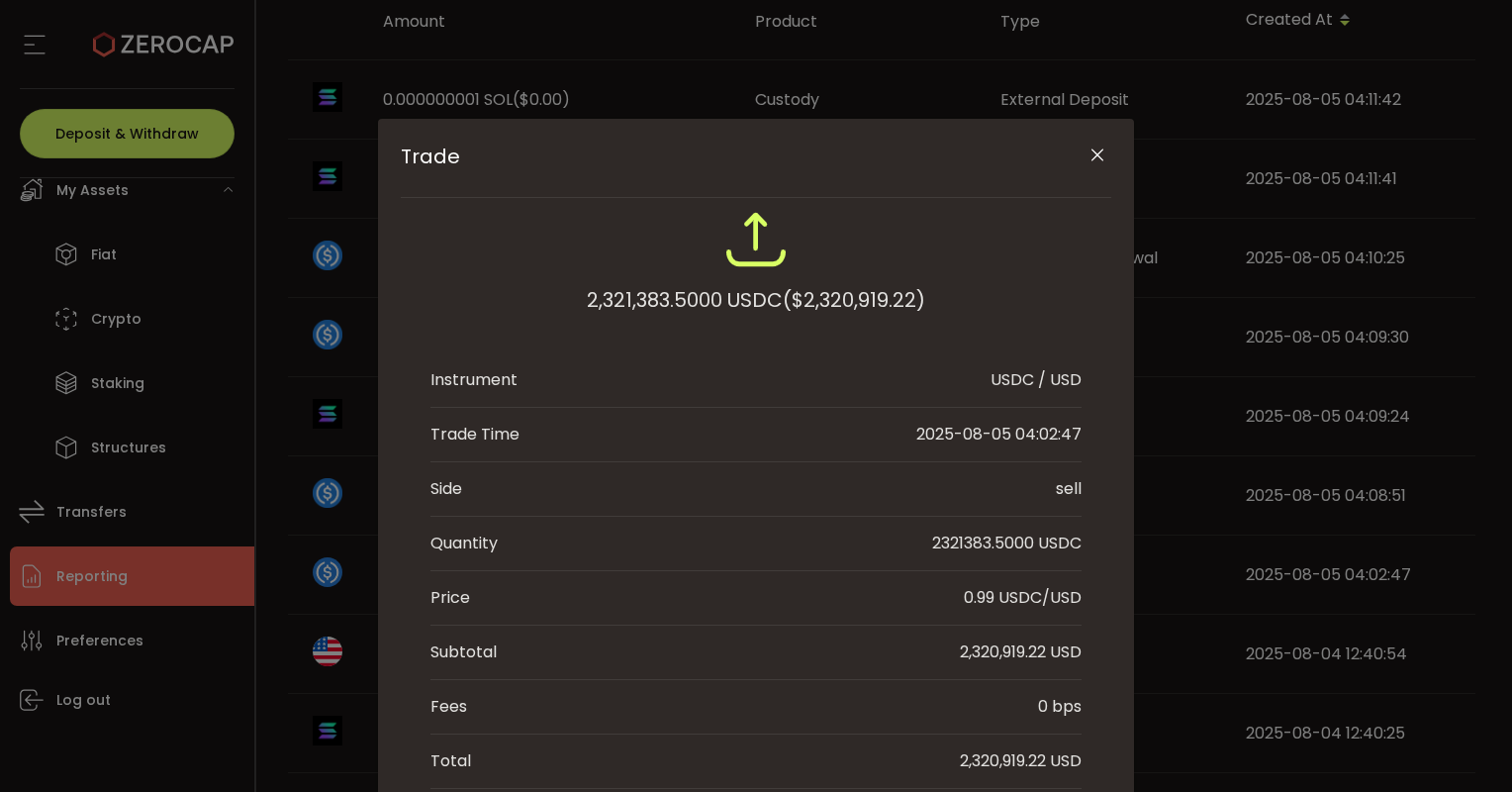 click at bounding box center [1097, 155] 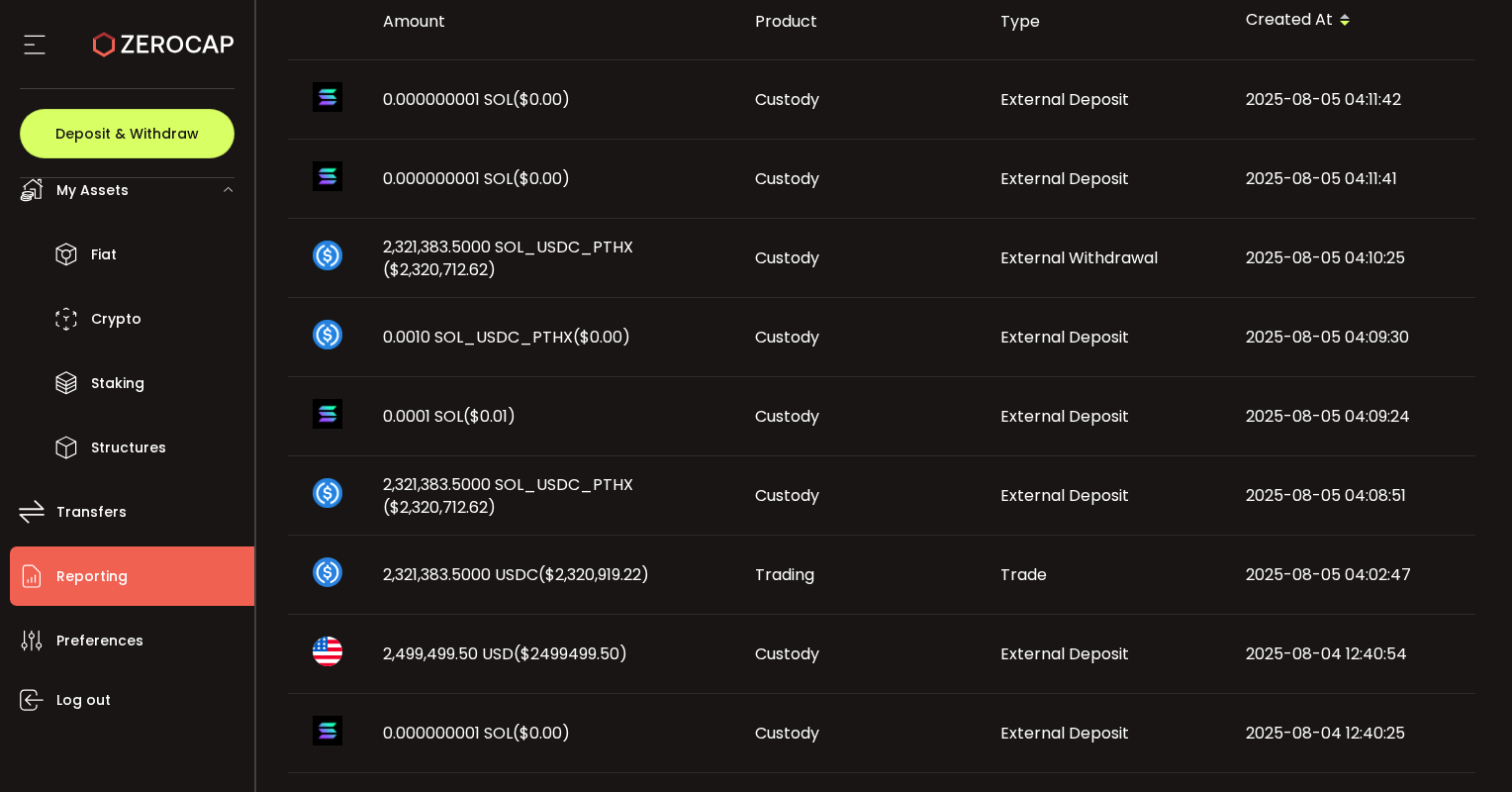 click on "($2,320,712.62)" at bounding box center [439, 507] 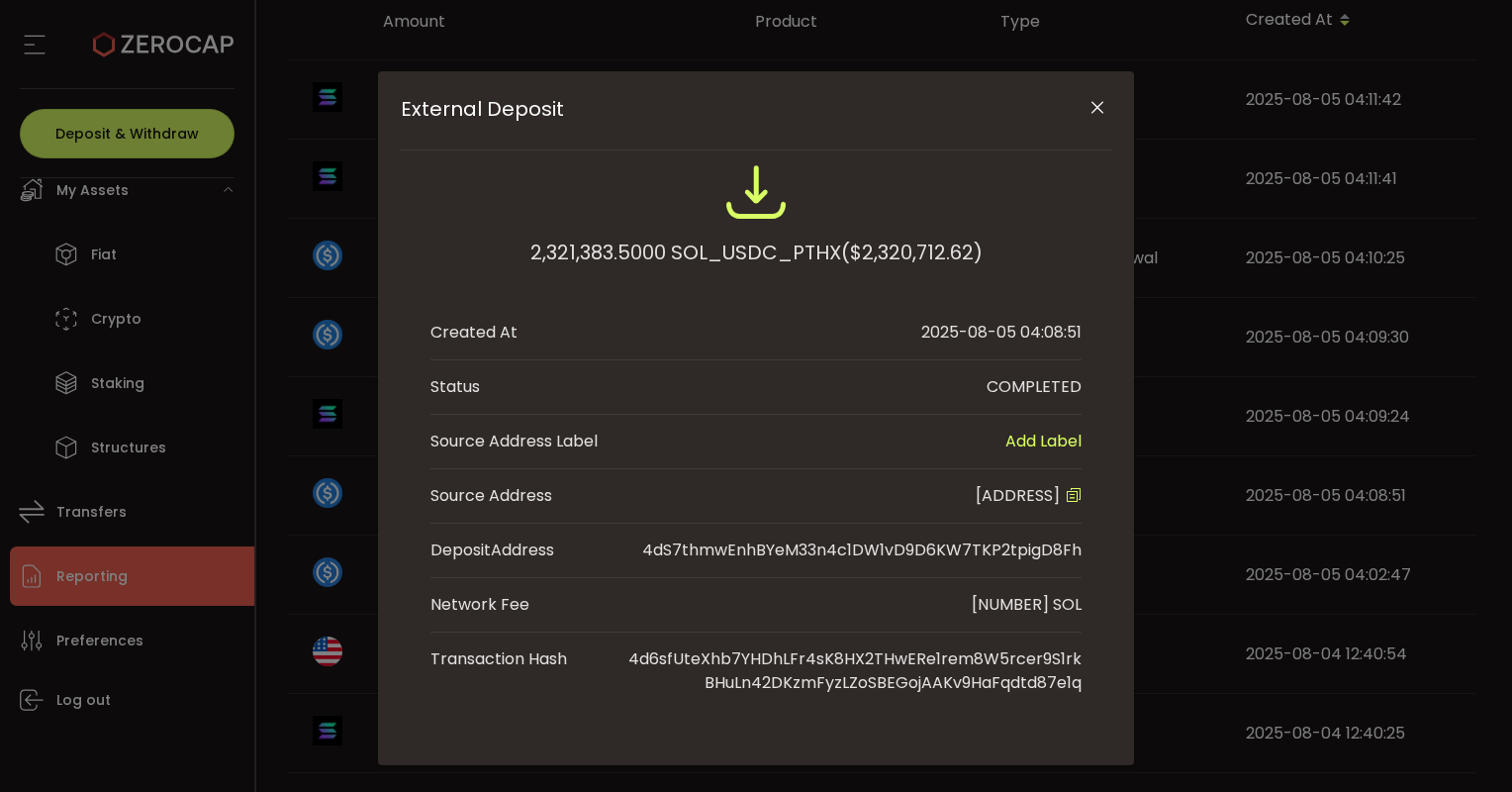 scroll, scrollTop: 68, scrollLeft: 0, axis: vertical 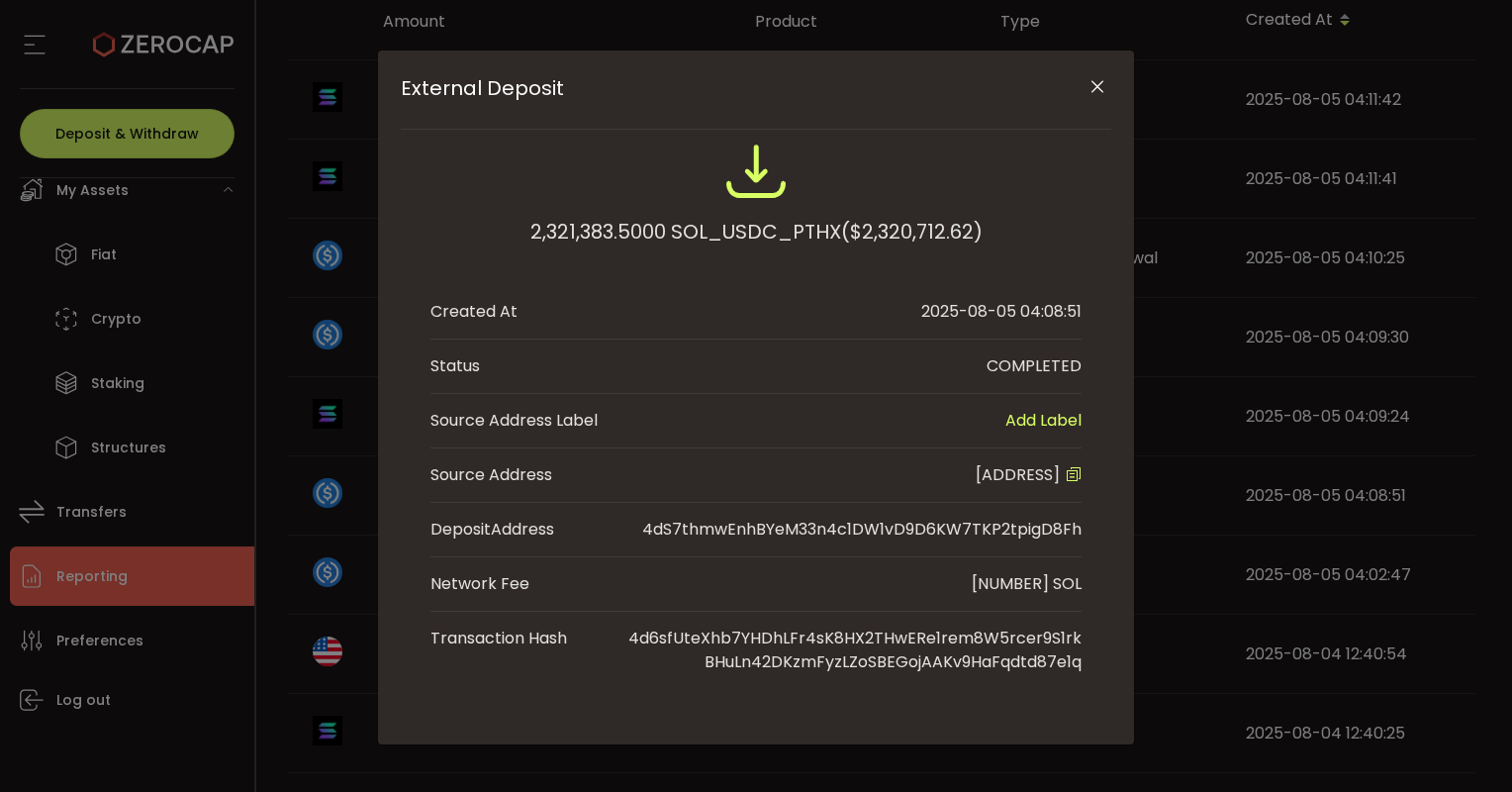 click at bounding box center [1097, 87] 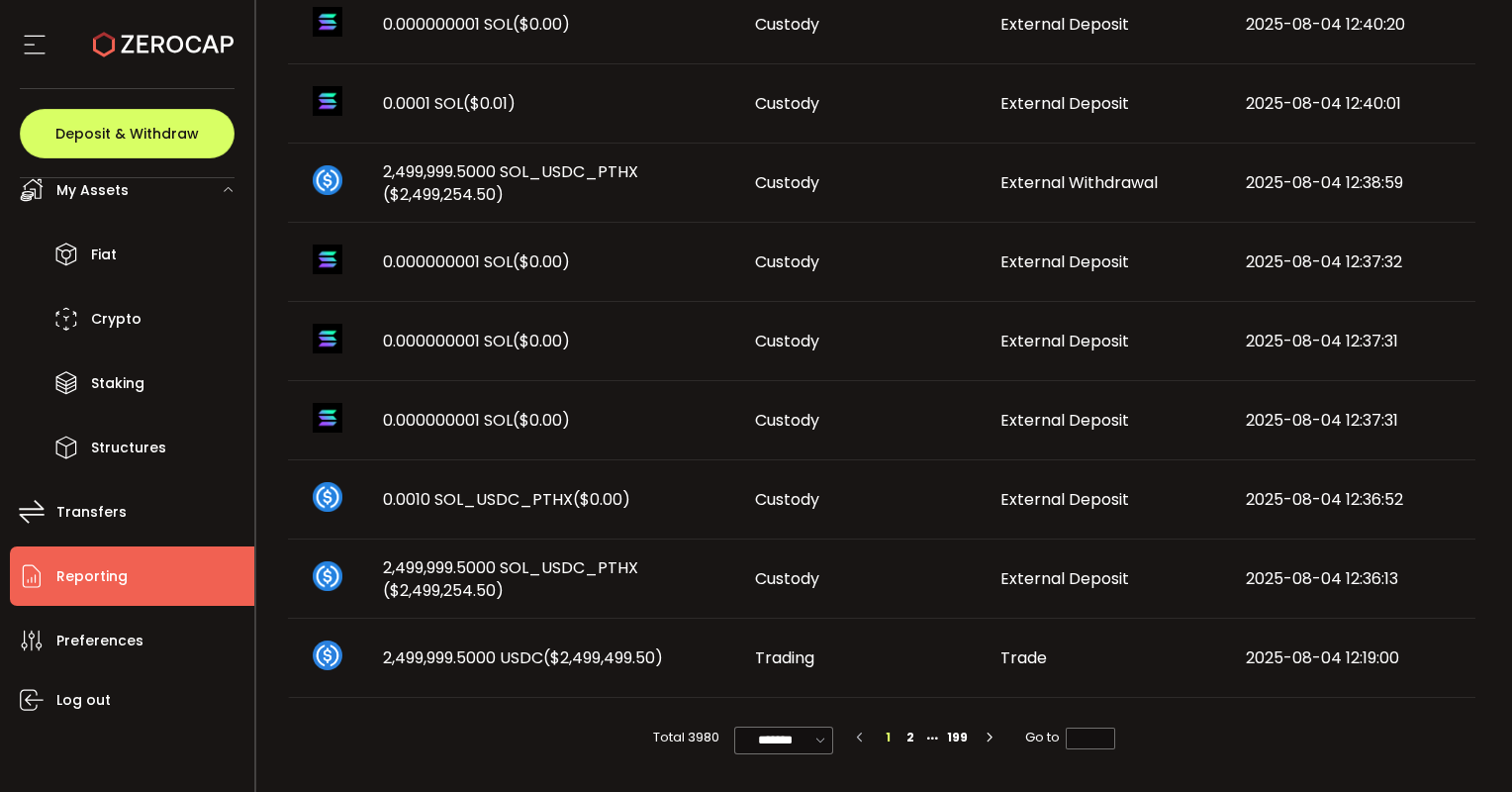 scroll, scrollTop: 1148, scrollLeft: 0, axis: vertical 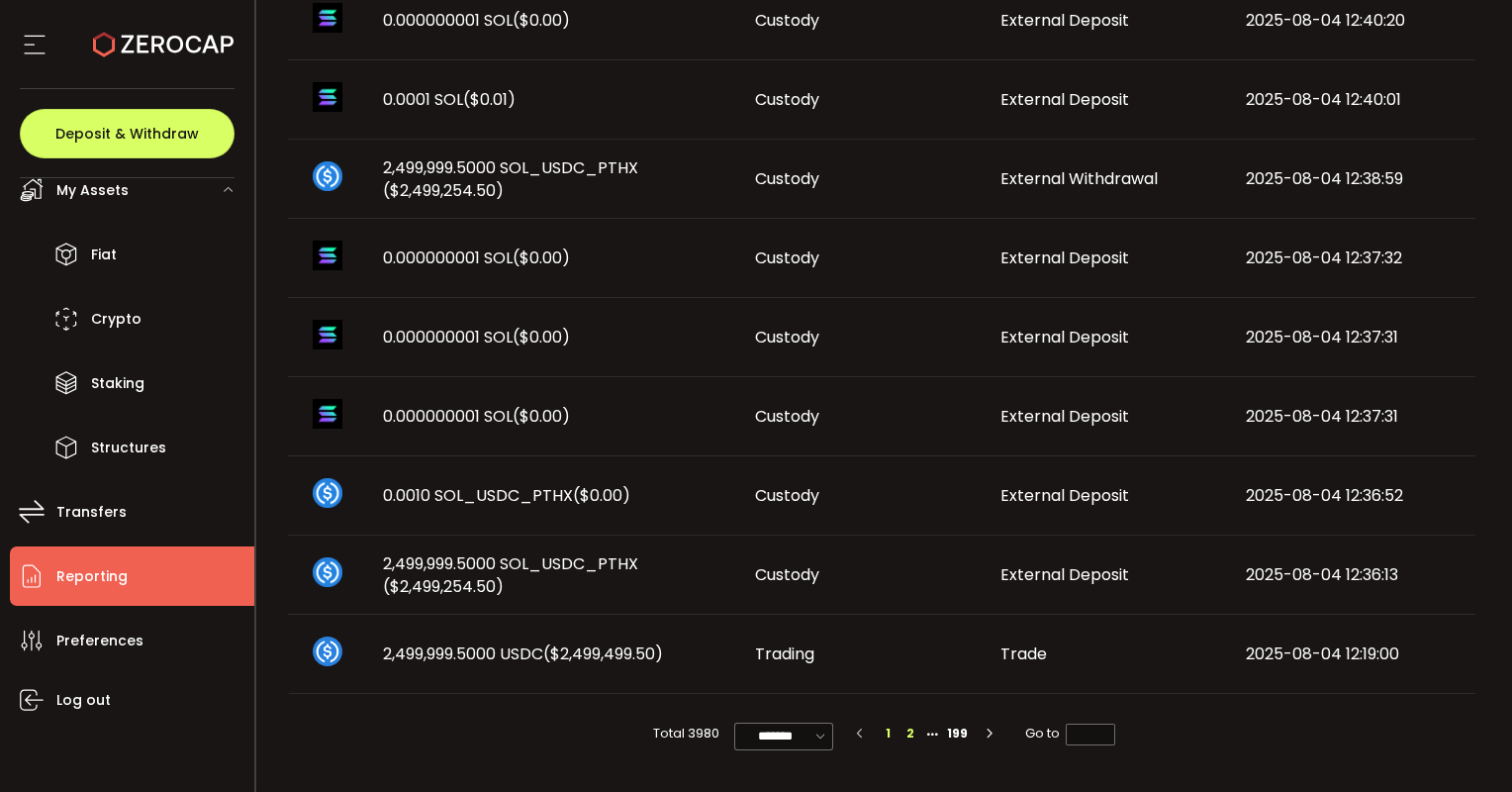 click on "2" at bounding box center [910, 734] 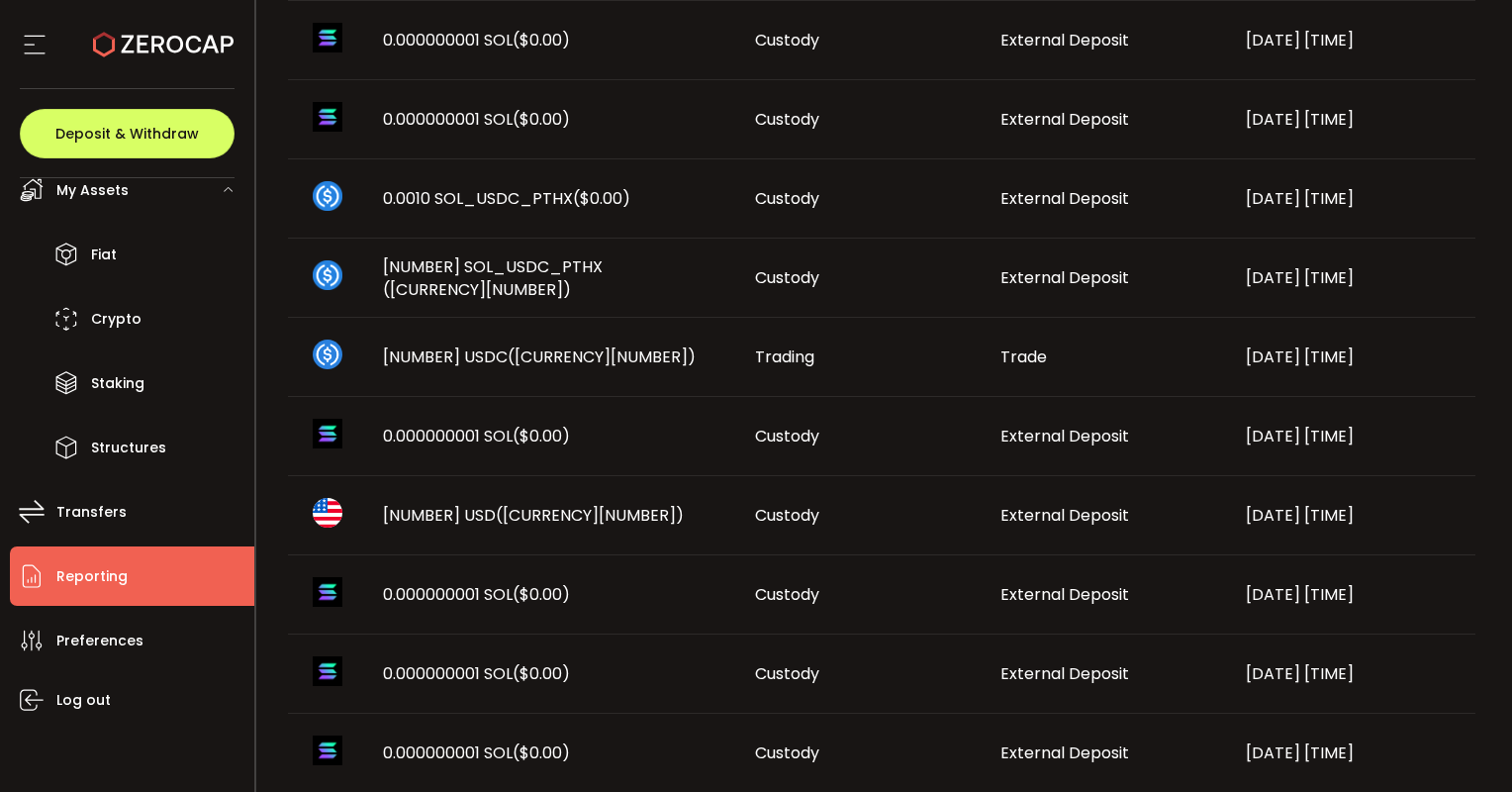 scroll, scrollTop: 1148, scrollLeft: 0, axis: vertical 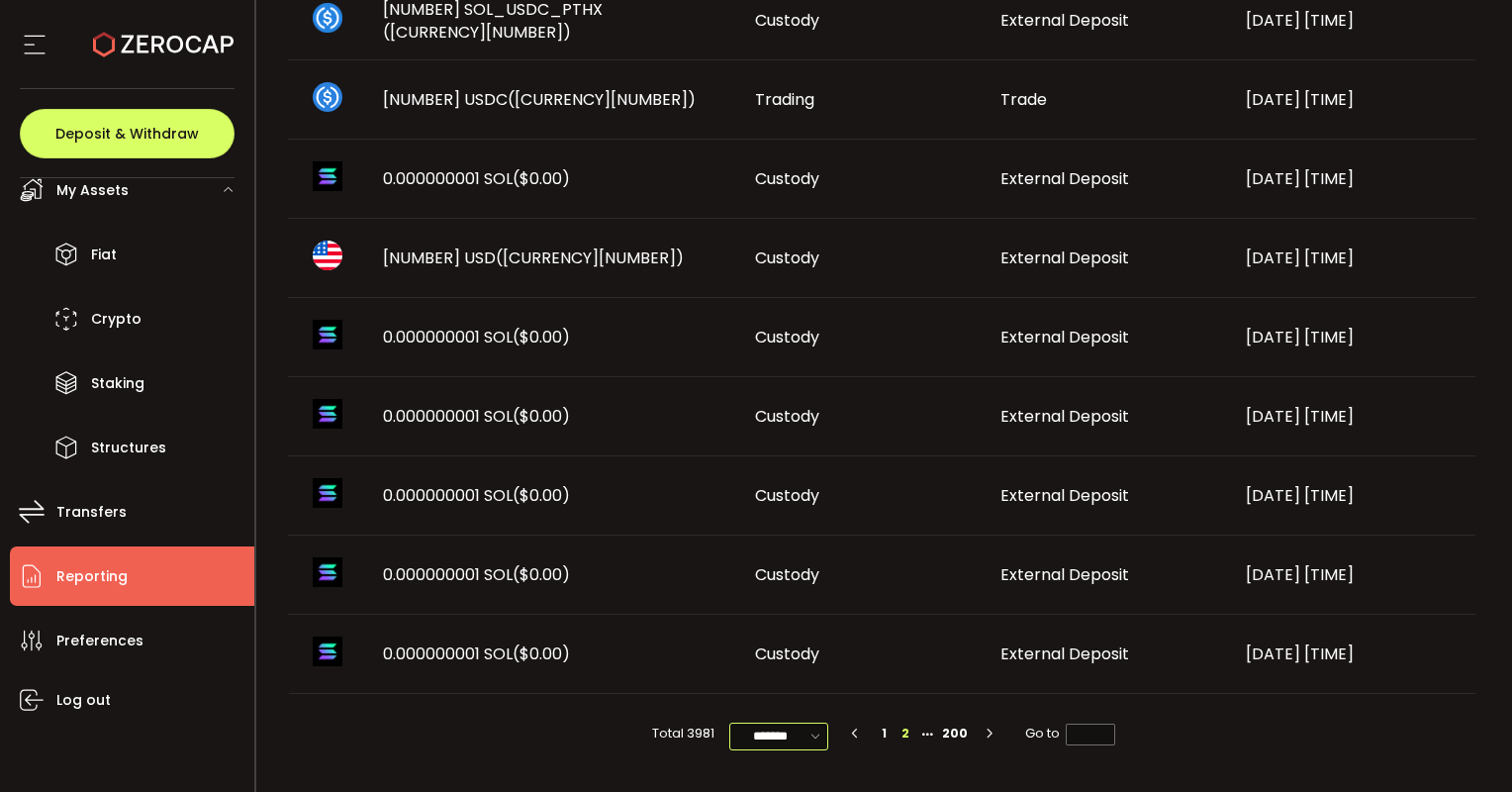 click on "*******" at bounding box center [779, 737] 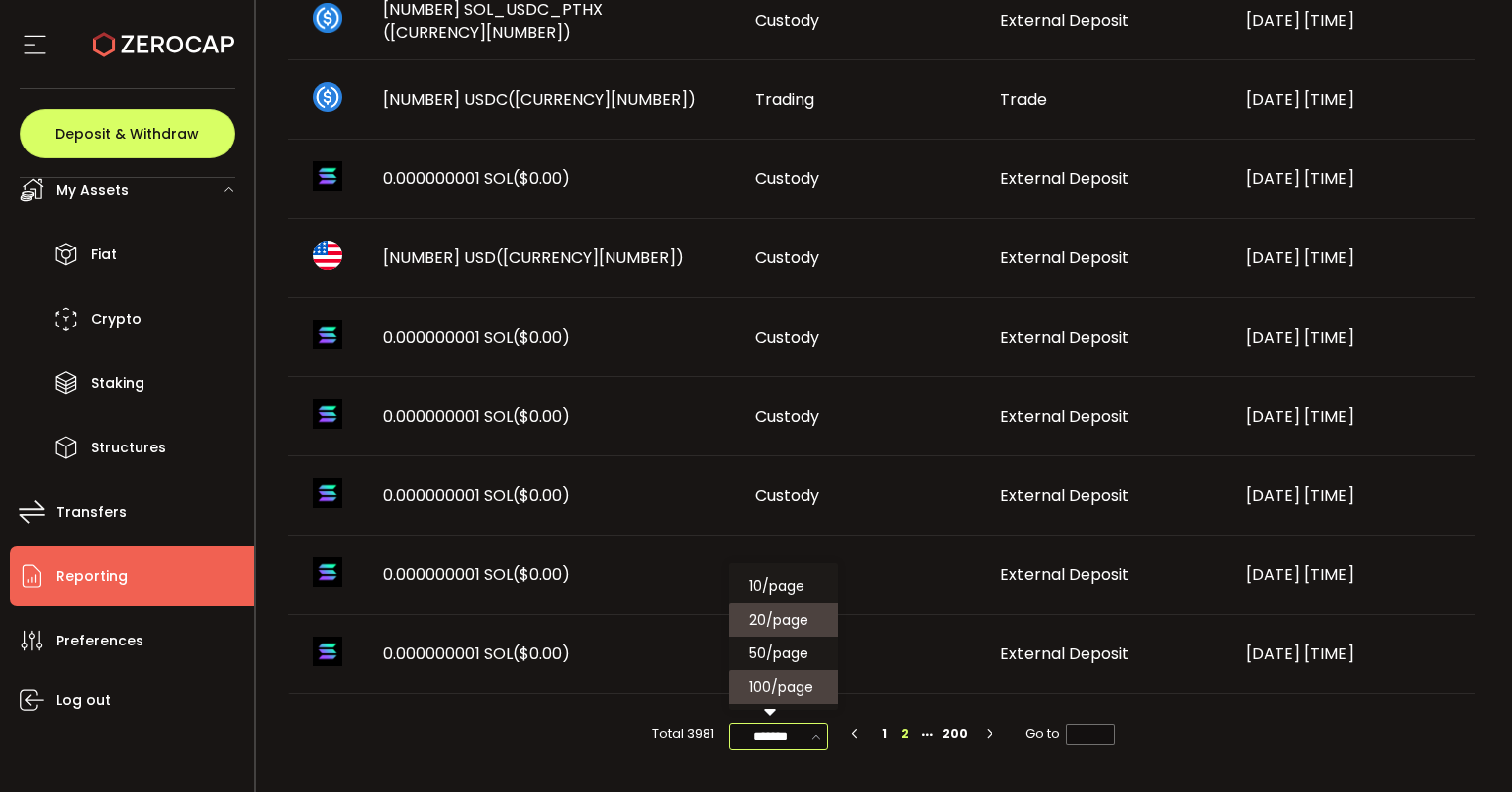 click on "100/page" at bounding box center [787, 687] 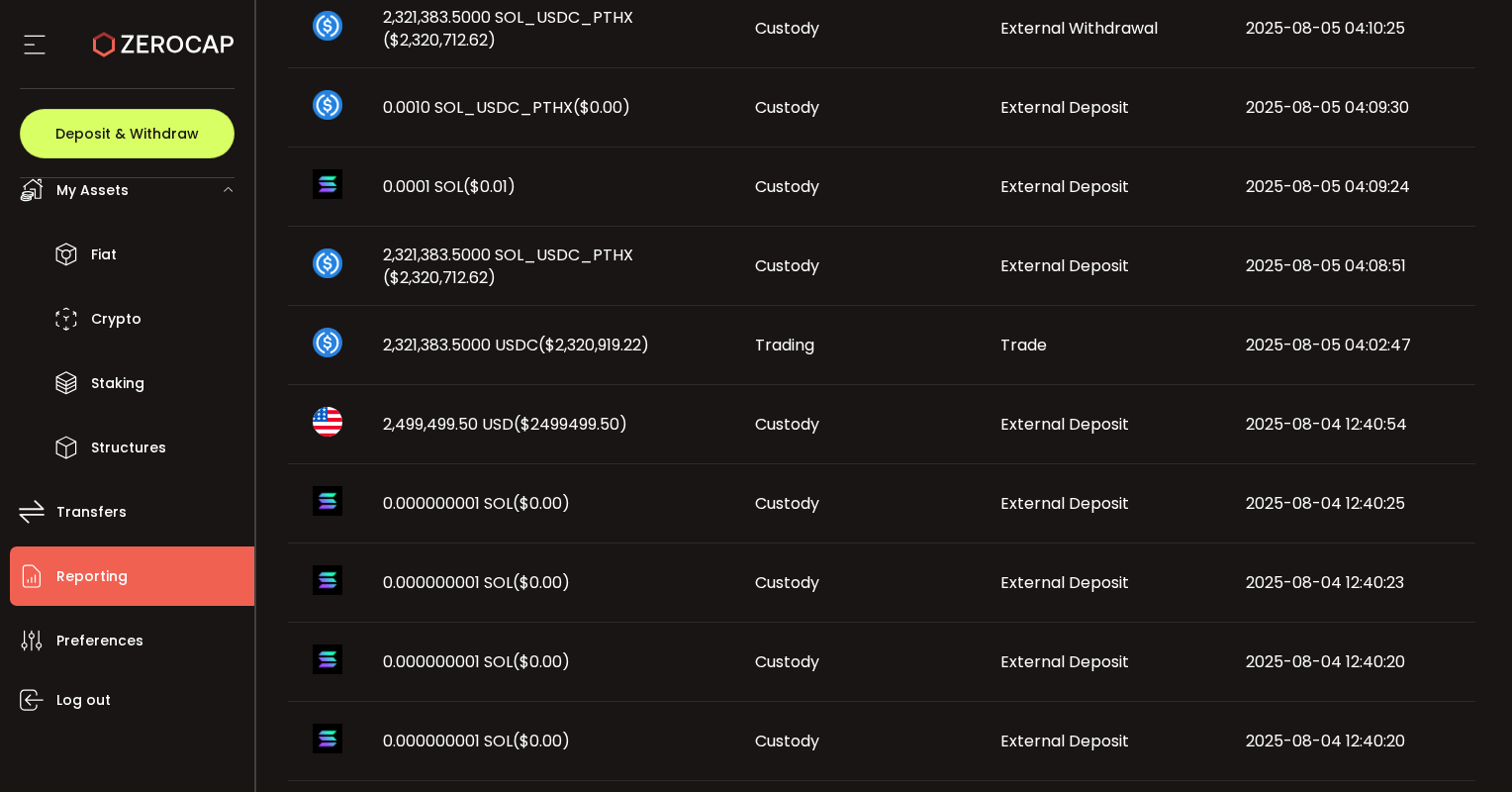scroll, scrollTop: 0, scrollLeft: 0, axis: both 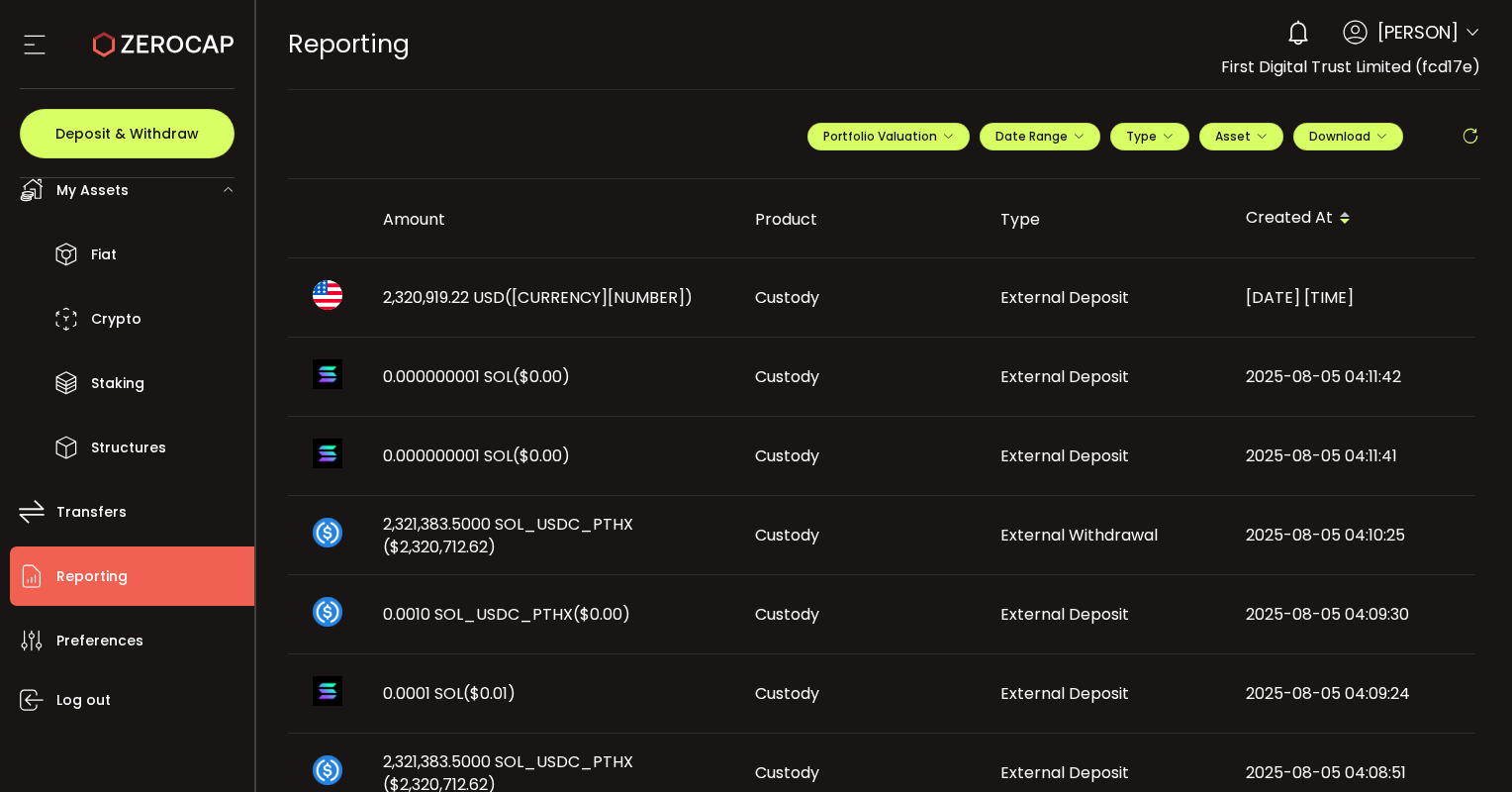 click at bounding box center (328, 295) 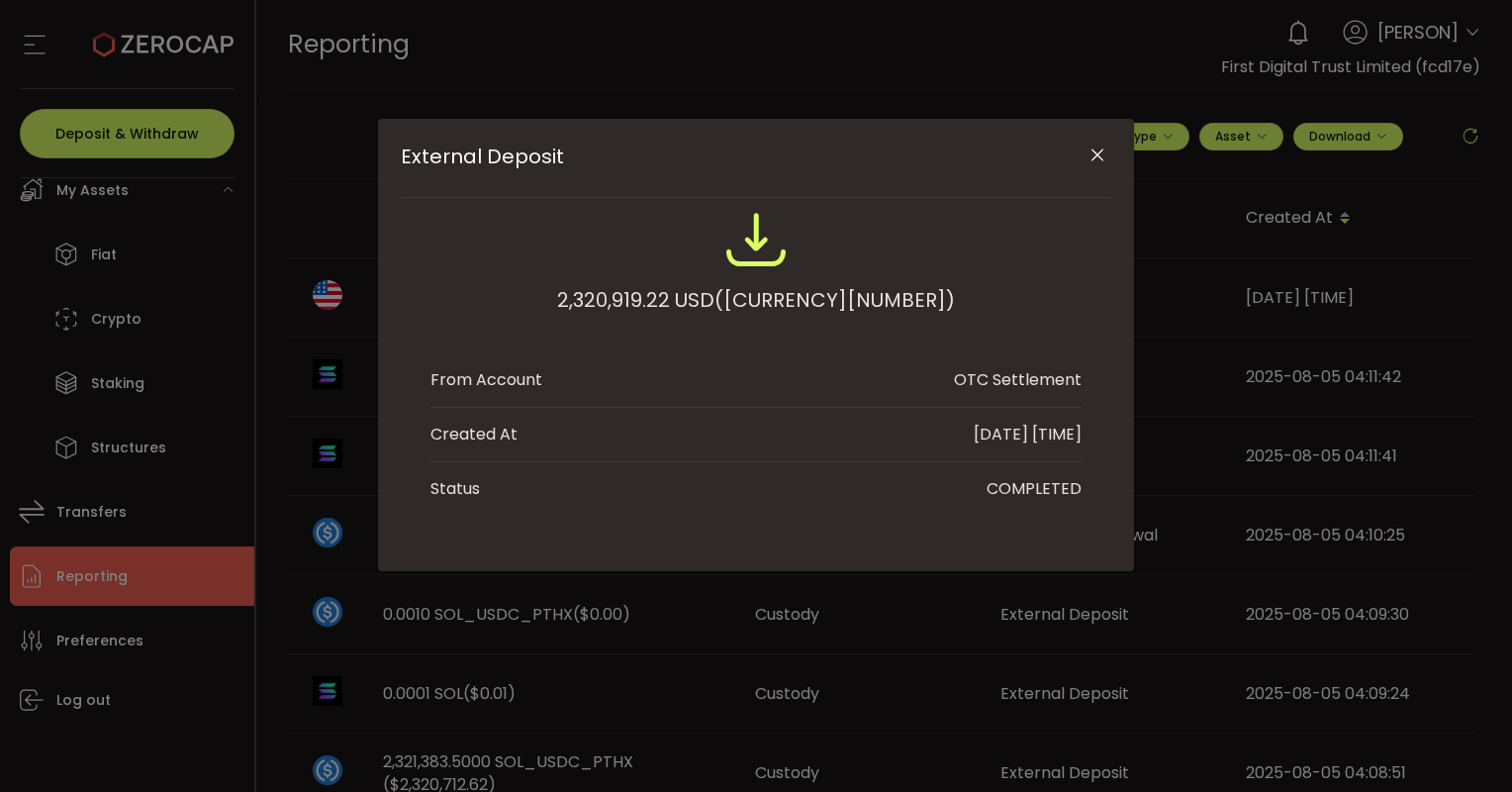 scroll, scrollTop: 0, scrollLeft: 0, axis: both 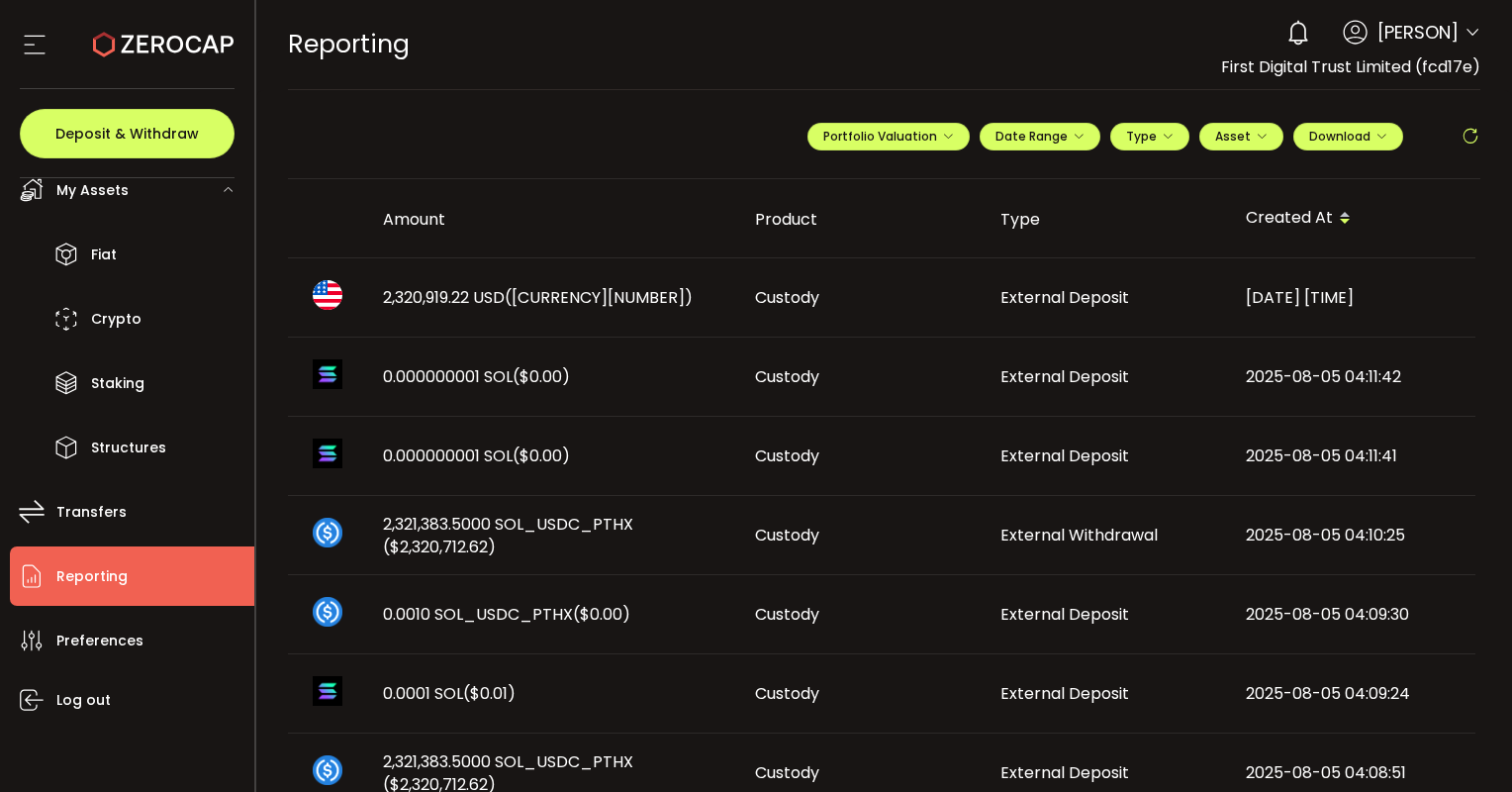 click at bounding box center (1470, 137) 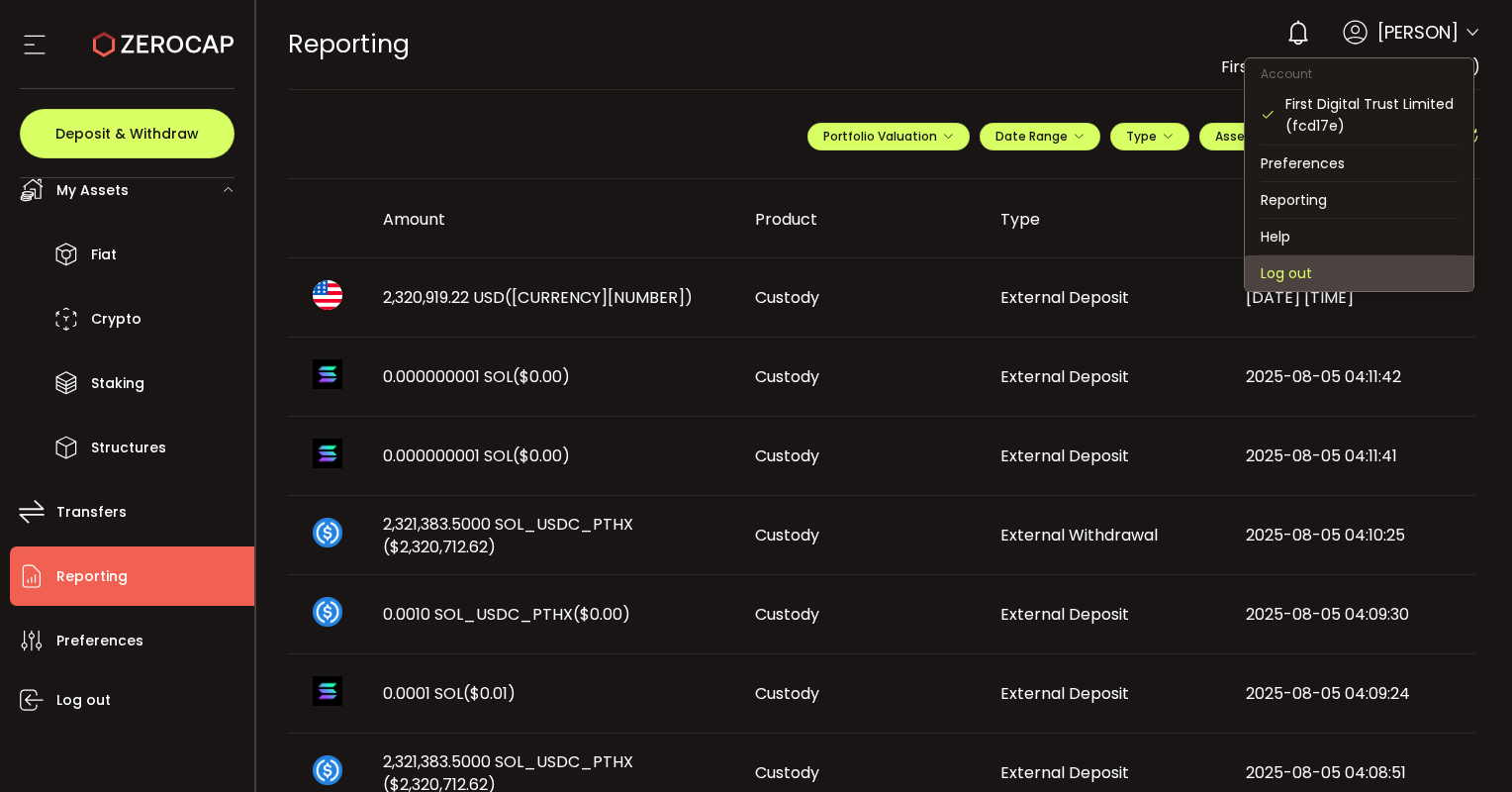 click on "Log out" at bounding box center (1359, 273) 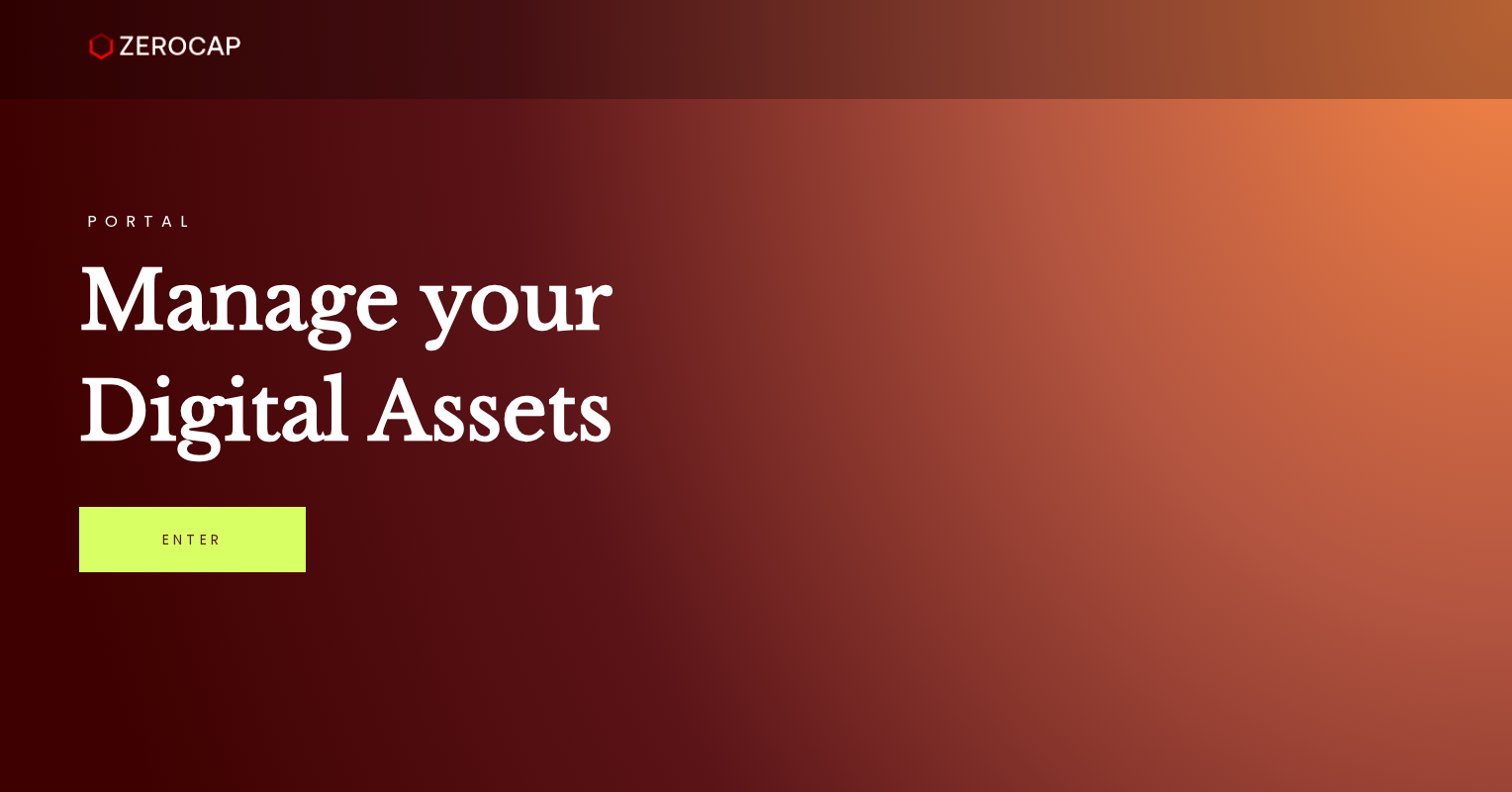 scroll, scrollTop: 0, scrollLeft: 0, axis: both 